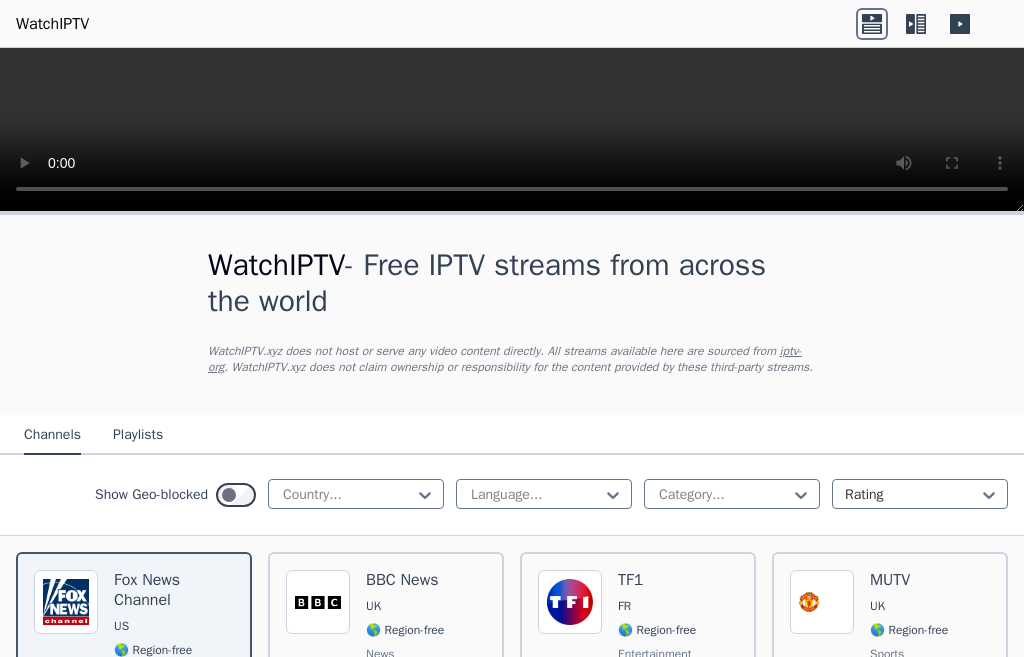 scroll, scrollTop: 0, scrollLeft: 0, axis: both 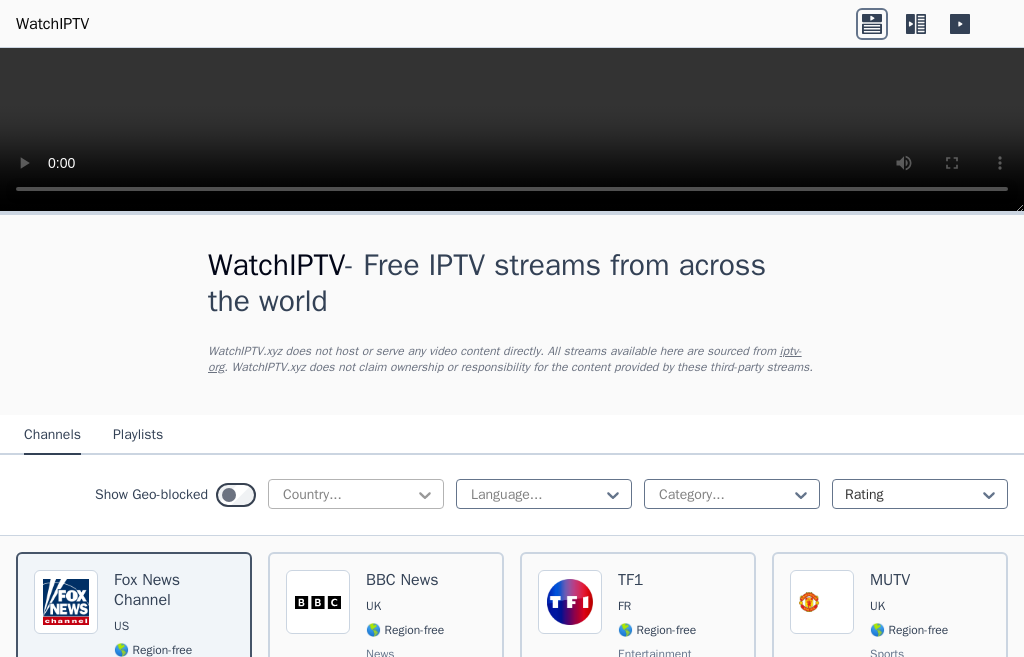 click 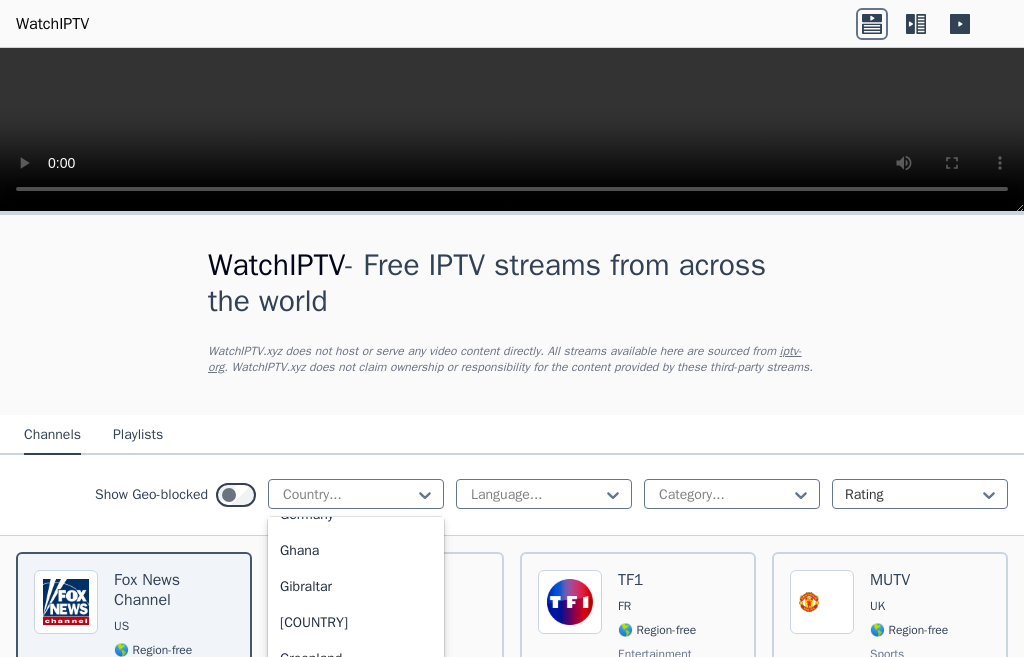 scroll, scrollTop: 2700, scrollLeft: 0, axis: vertical 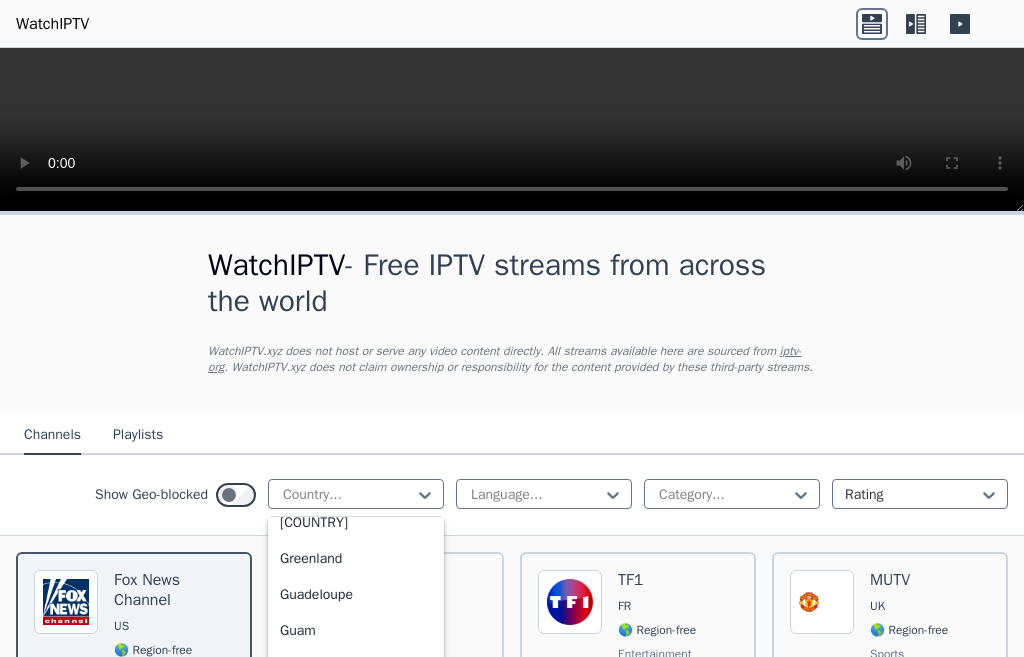 click on "Finland" at bounding box center [356, 163] 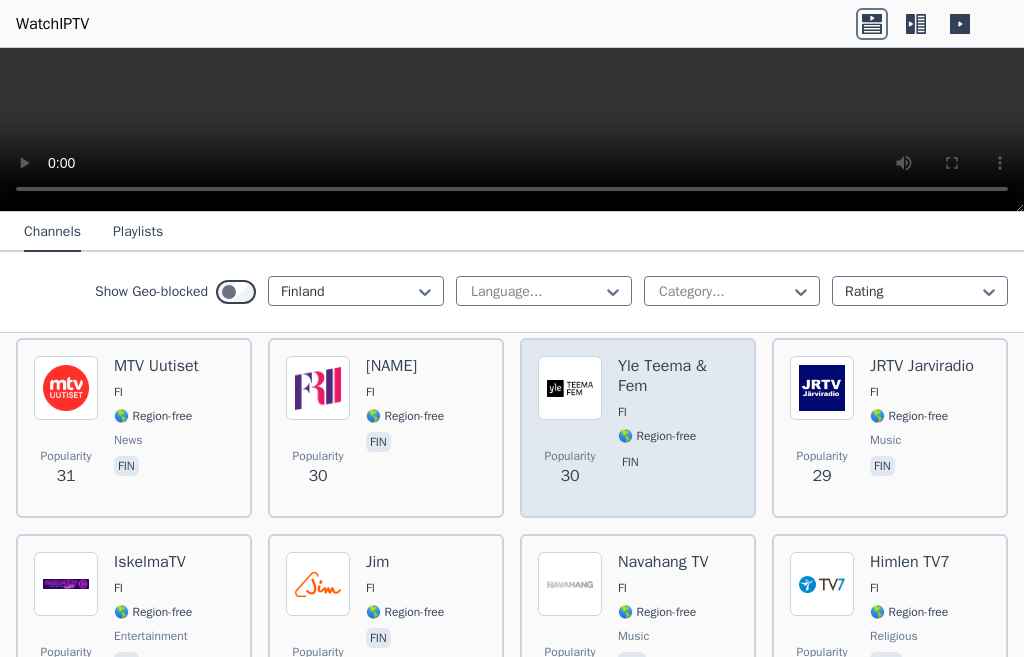 scroll, scrollTop: 800, scrollLeft: 0, axis: vertical 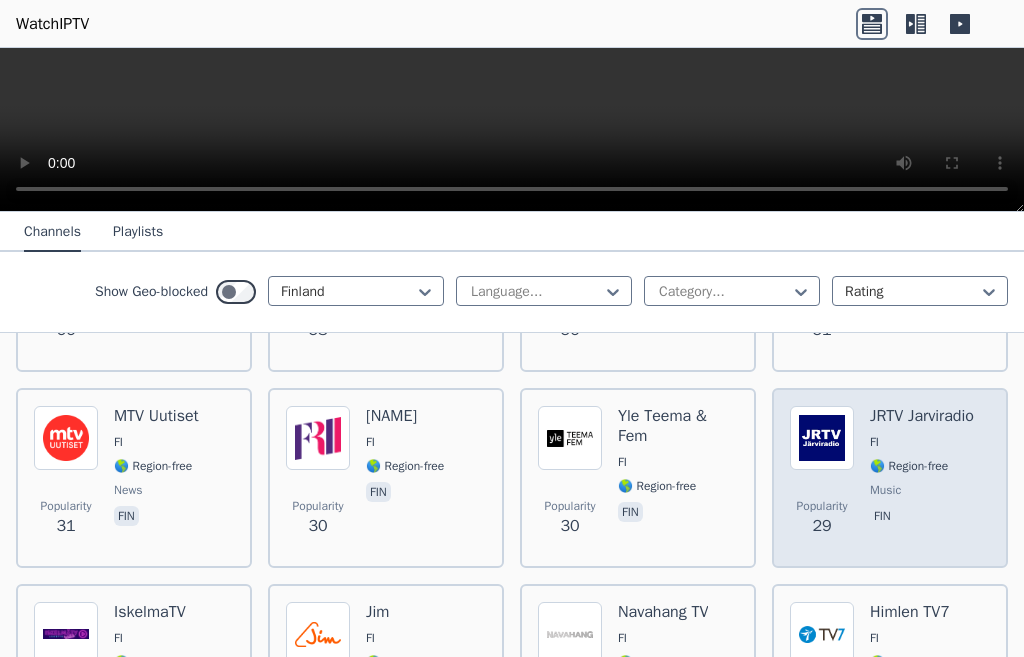 click on "music" at bounding box center (885, 490) 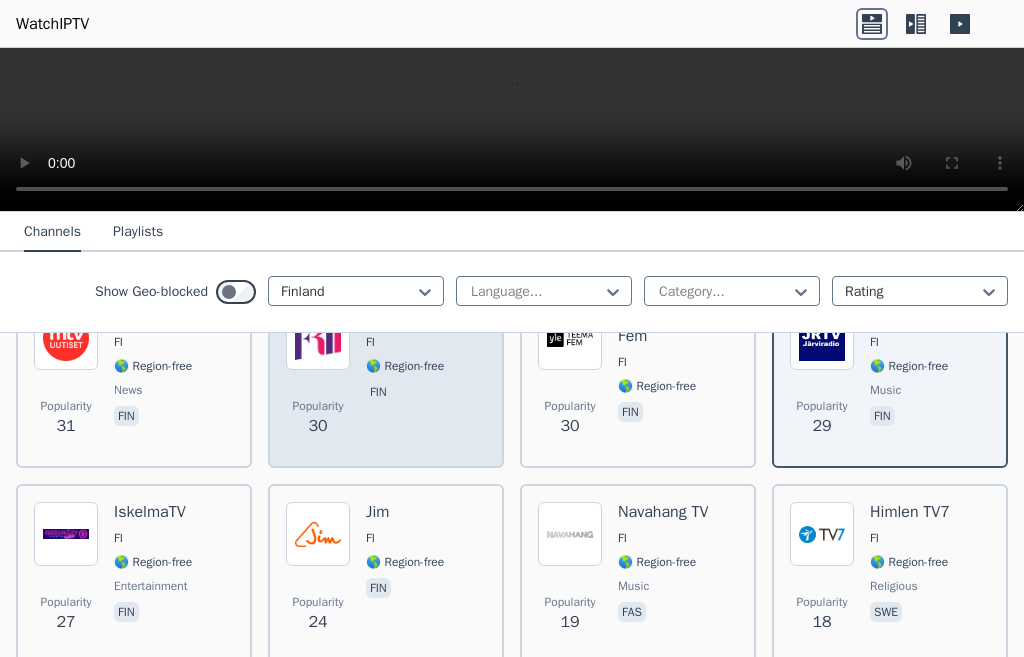 scroll, scrollTop: 1000, scrollLeft: 0, axis: vertical 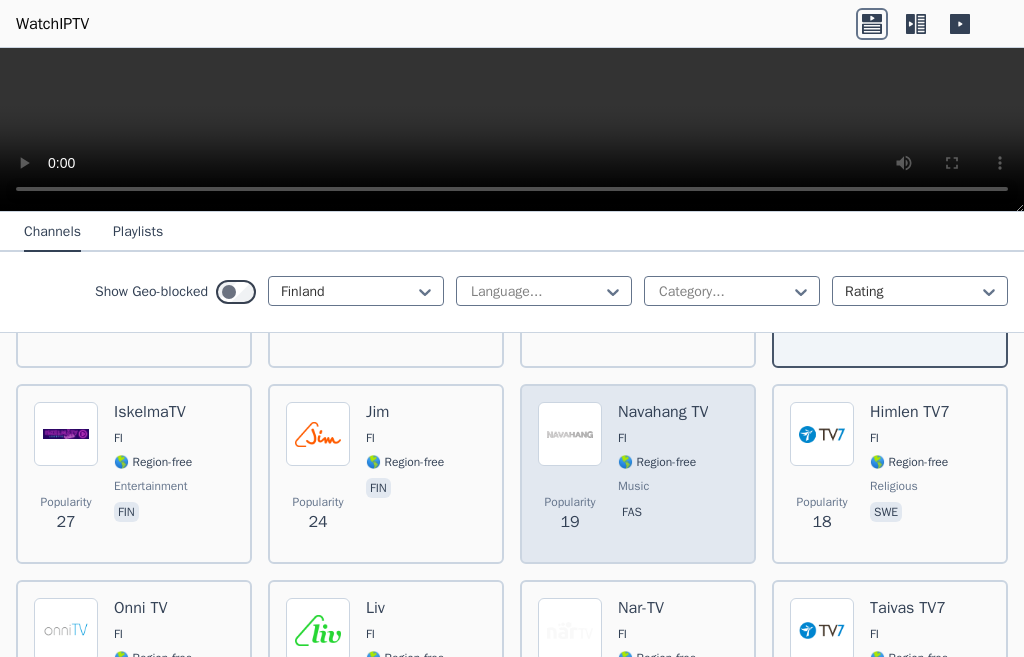 click on "Popularity 19" at bounding box center (570, 474) 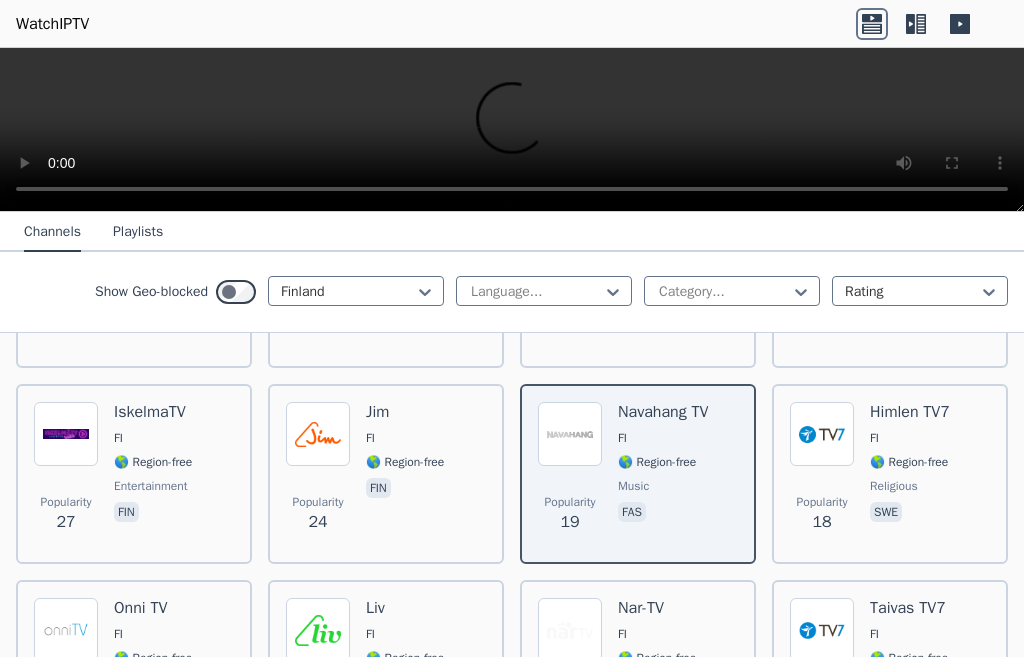 type 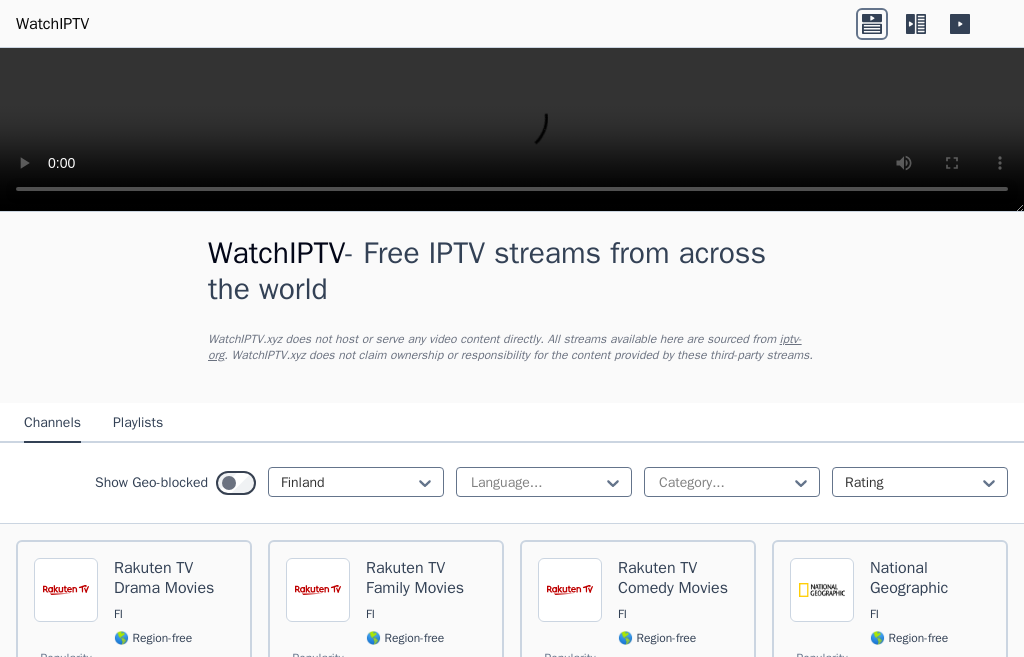scroll, scrollTop: 0, scrollLeft: 0, axis: both 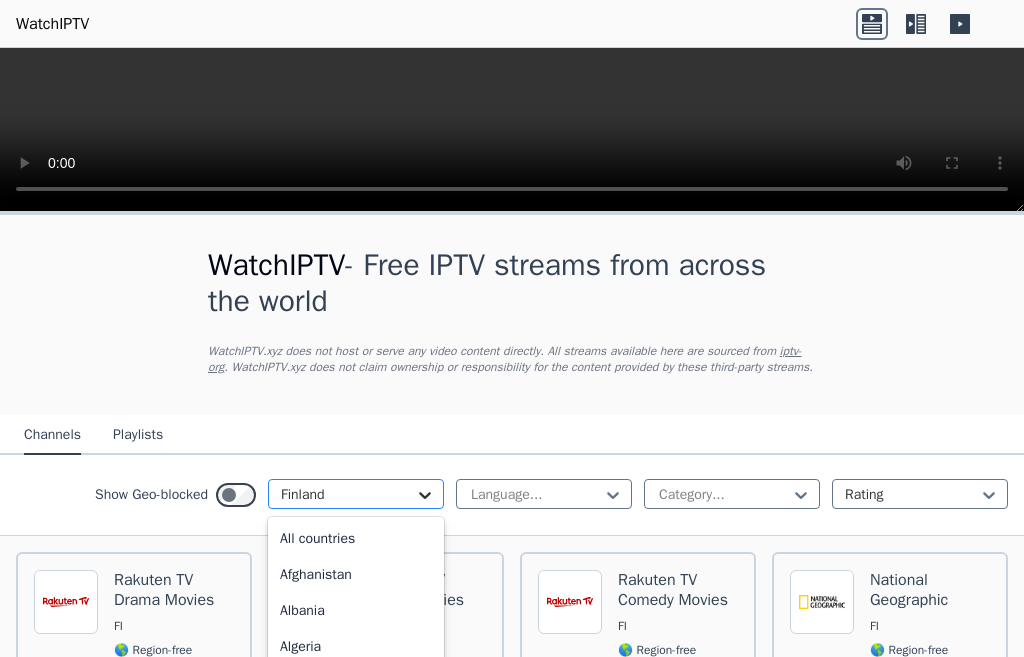 click 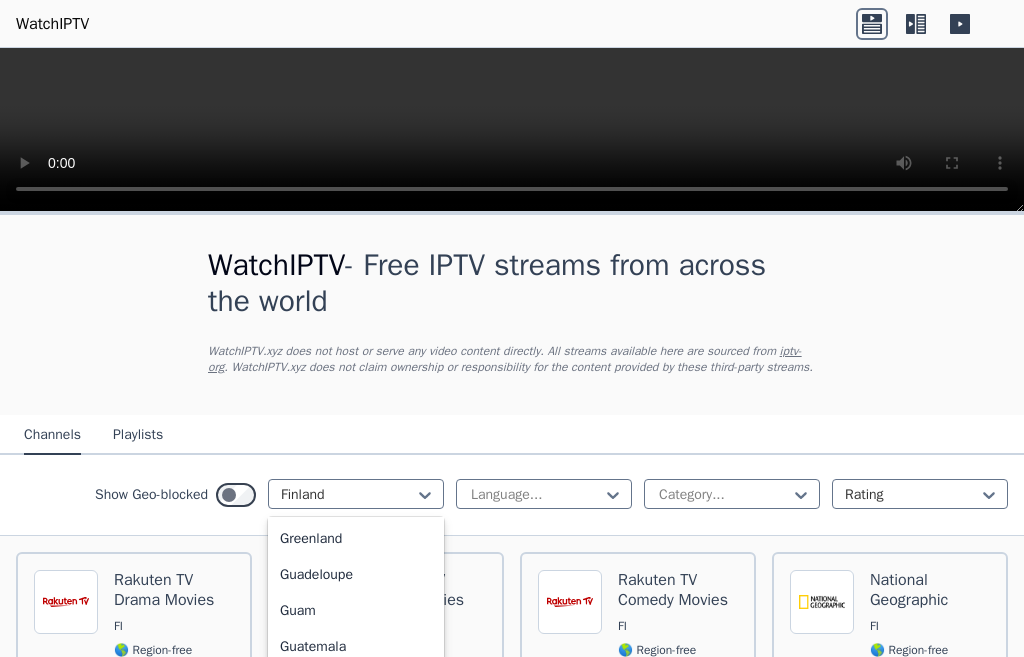 scroll, scrollTop: 2685, scrollLeft: 0, axis: vertical 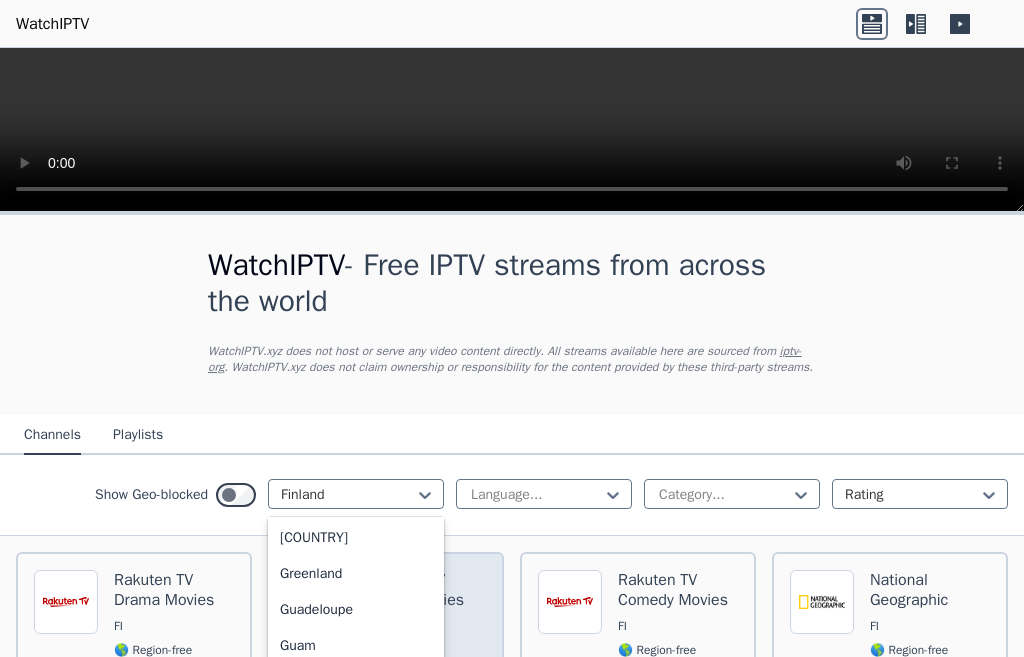 click on "France" at bounding box center (356, 214) 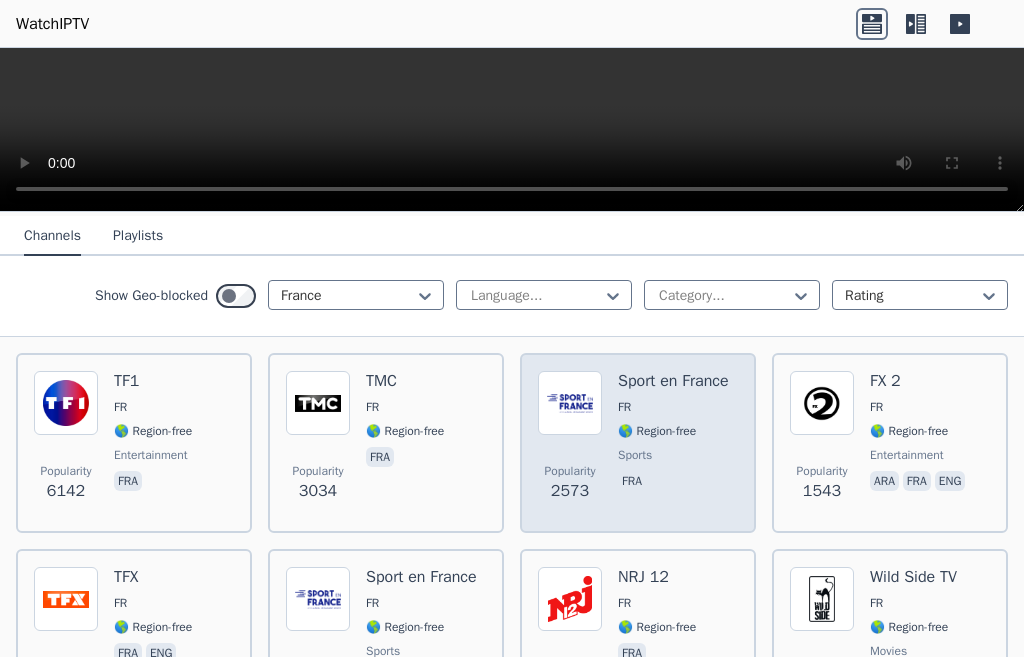 scroll, scrollTop: 200, scrollLeft: 0, axis: vertical 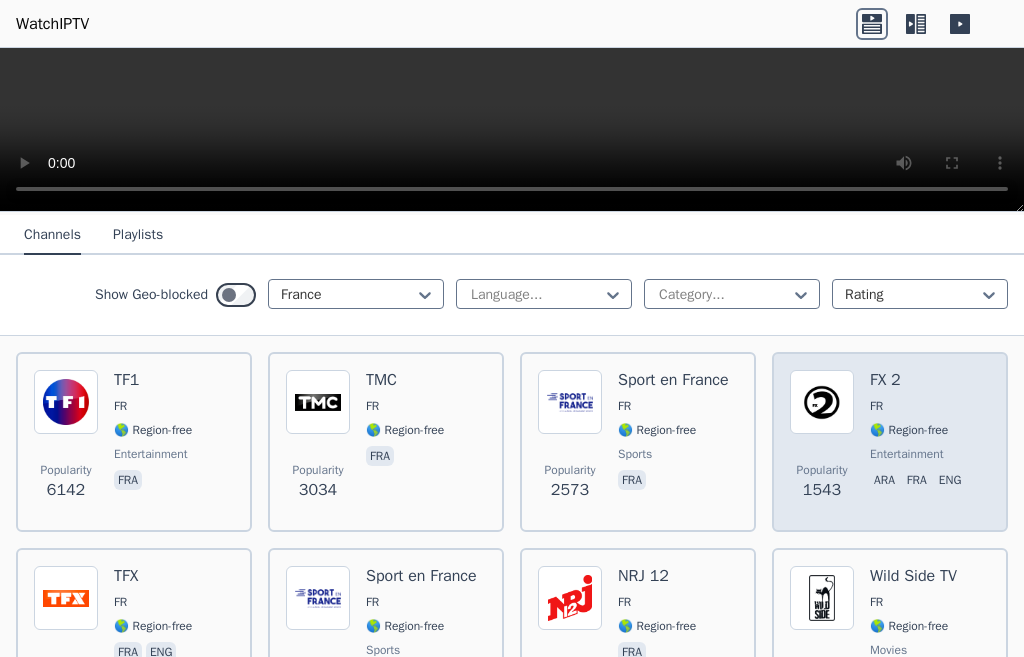 click on "Popularity 1543 FX 2 FR 🌎 Region-free entertainment ara fra eng" at bounding box center (890, 442) 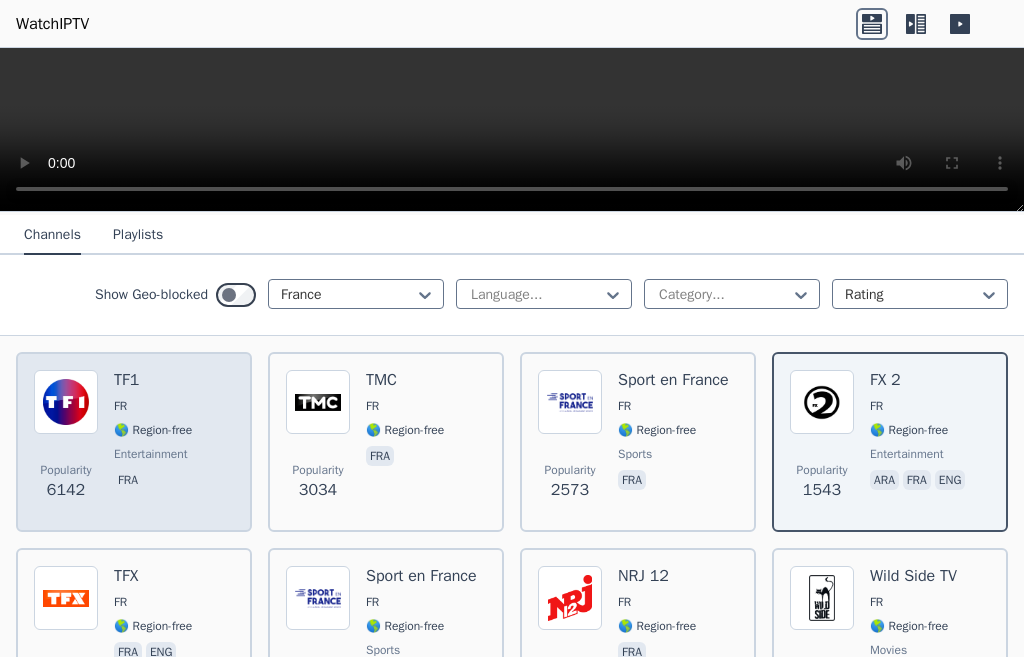 click on "Popularity 6142 TF1 FR 🌎 Region-free entertainment fra" at bounding box center (134, 442) 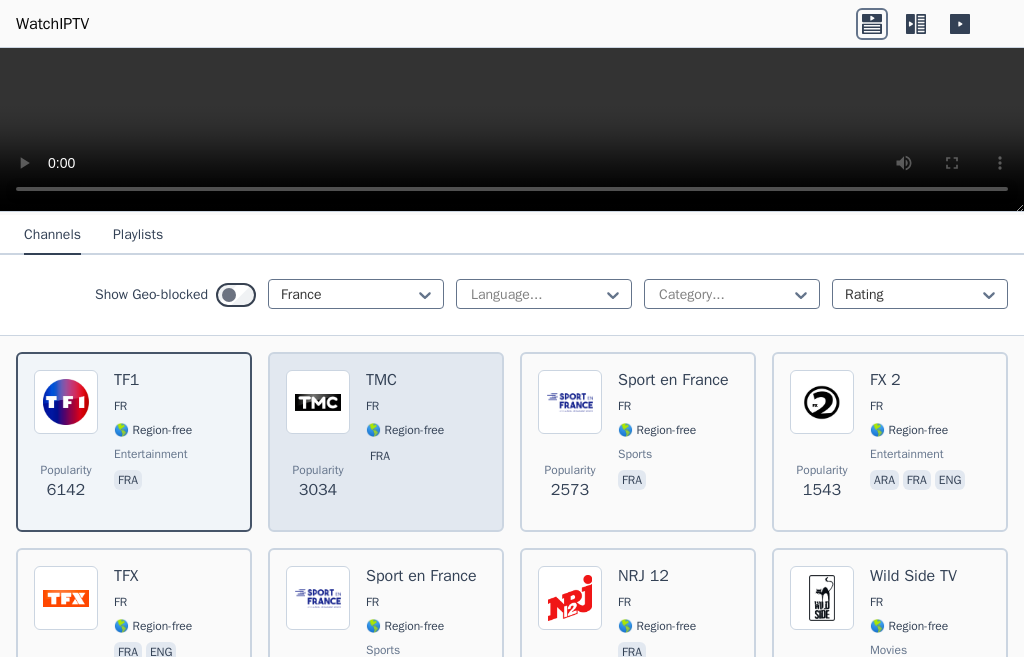click on "fra" at bounding box center [380, 456] 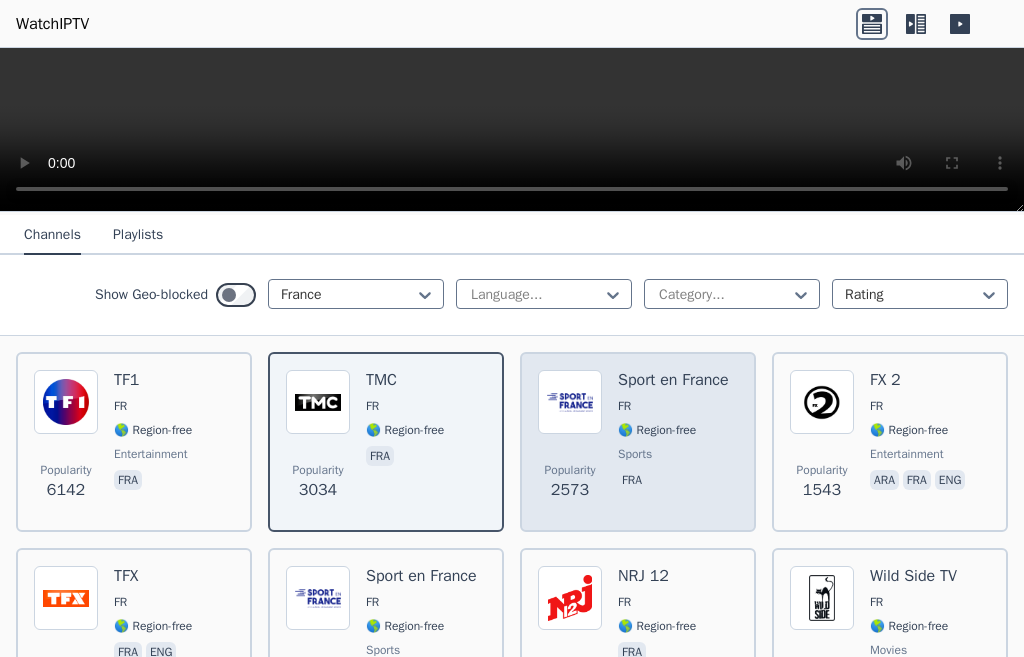 click on "Popularity 2573 Sport en France FR 🌎 Region-free sports fra" at bounding box center [638, 442] 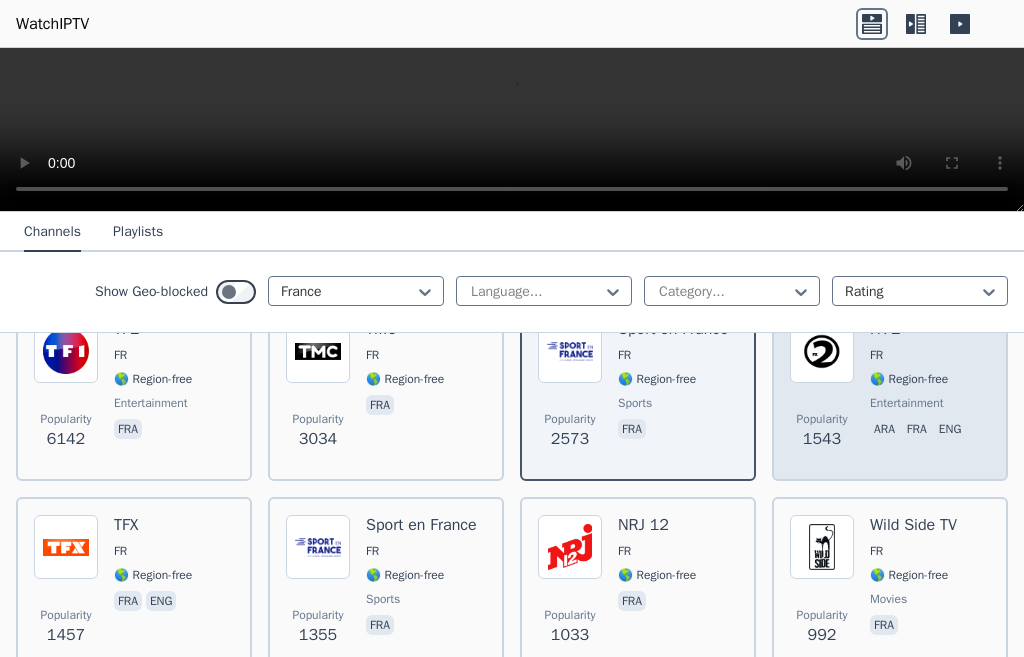 scroll, scrollTop: 300, scrollLeft: 0, axis: vertical 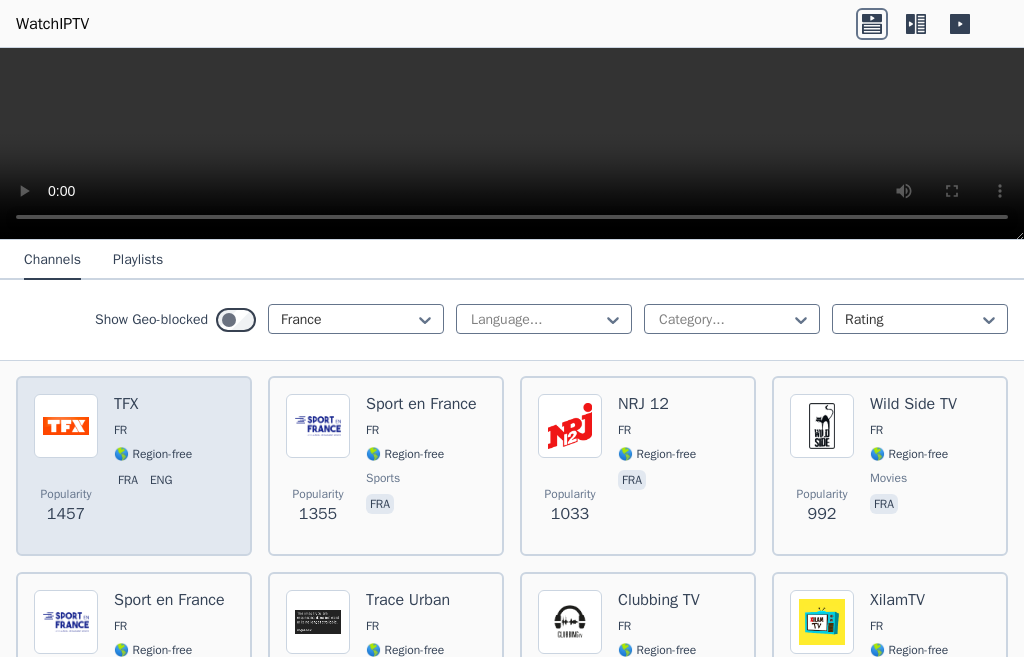 click on "fra eng" at bounding box center [153, 482] 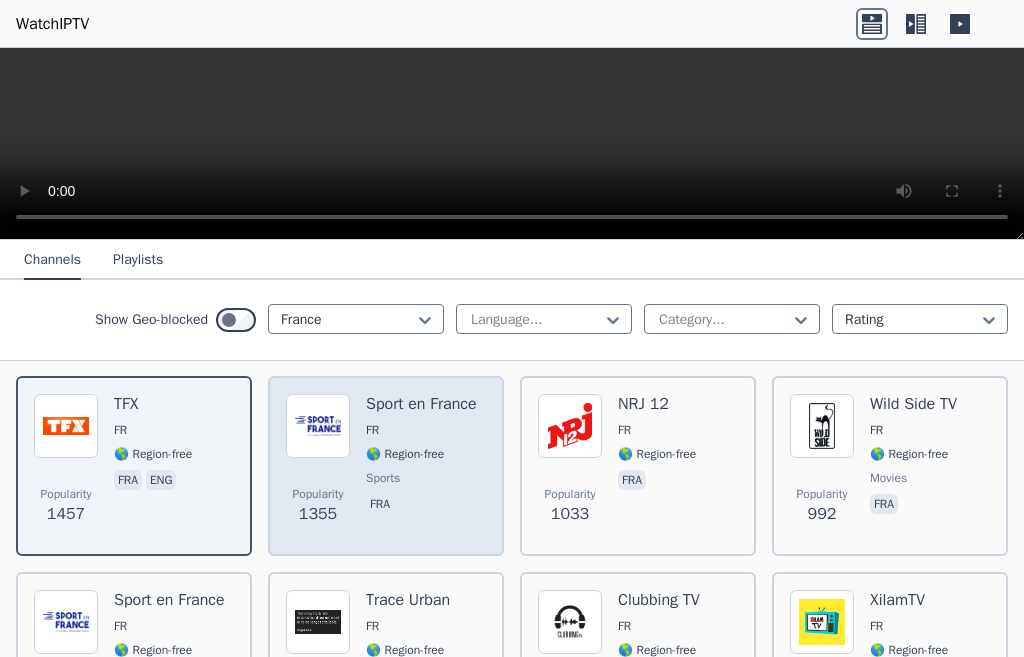 click on "Popularity 1355 Sport en France FR 🌎 Region-free sports fra" at bounding box center (386, 466) 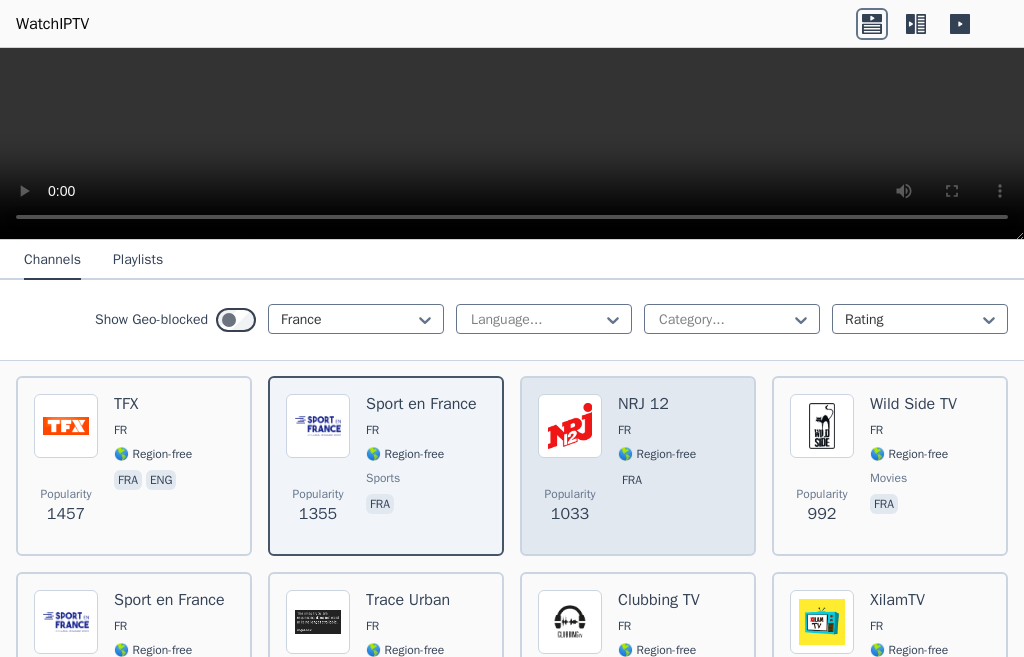 click on "Popularity 1033 NRJ 12 FR 🌎 Region-free fra" at bounding box center [638, 466] 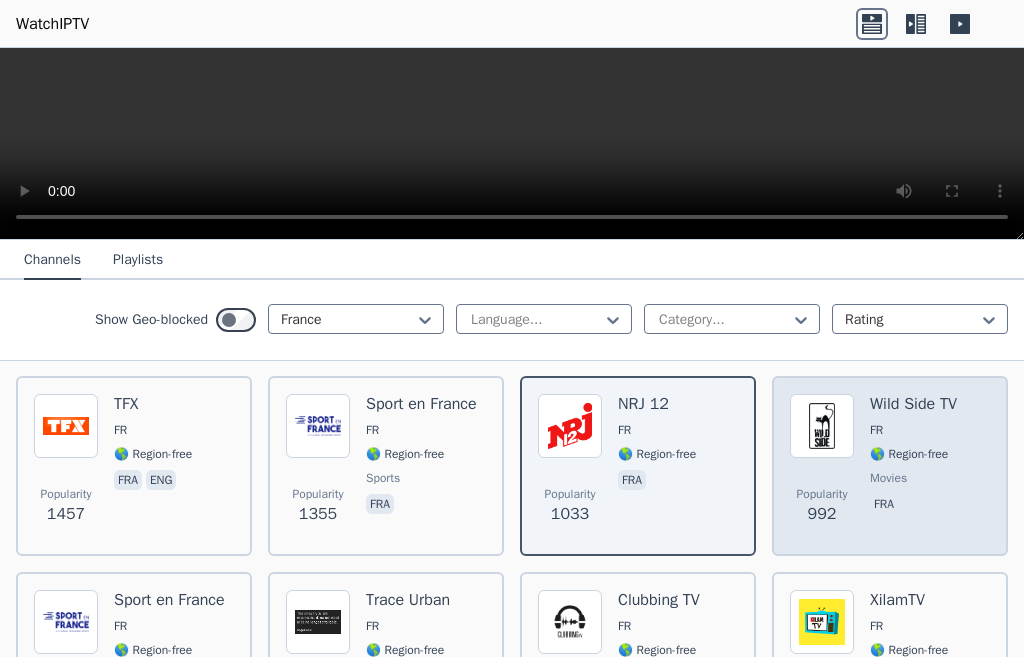 click on "Wild Side TV FR 🌎 Region-free movies fra" at bounding box center (913, 466) 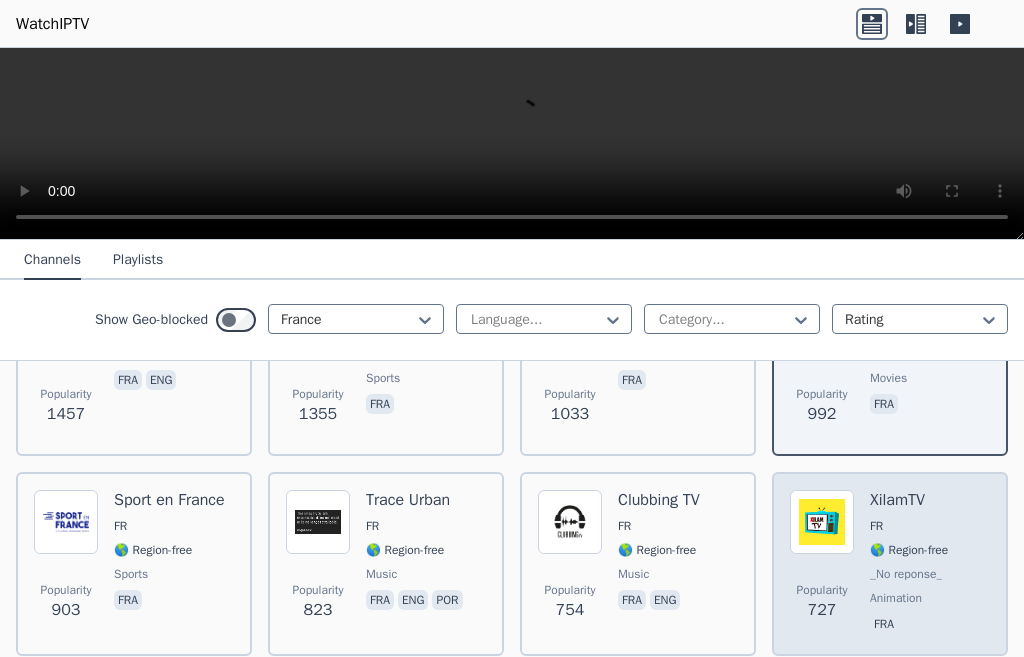 scroll, scrollTop: 600, scrollLeft: 0, axis: vertical 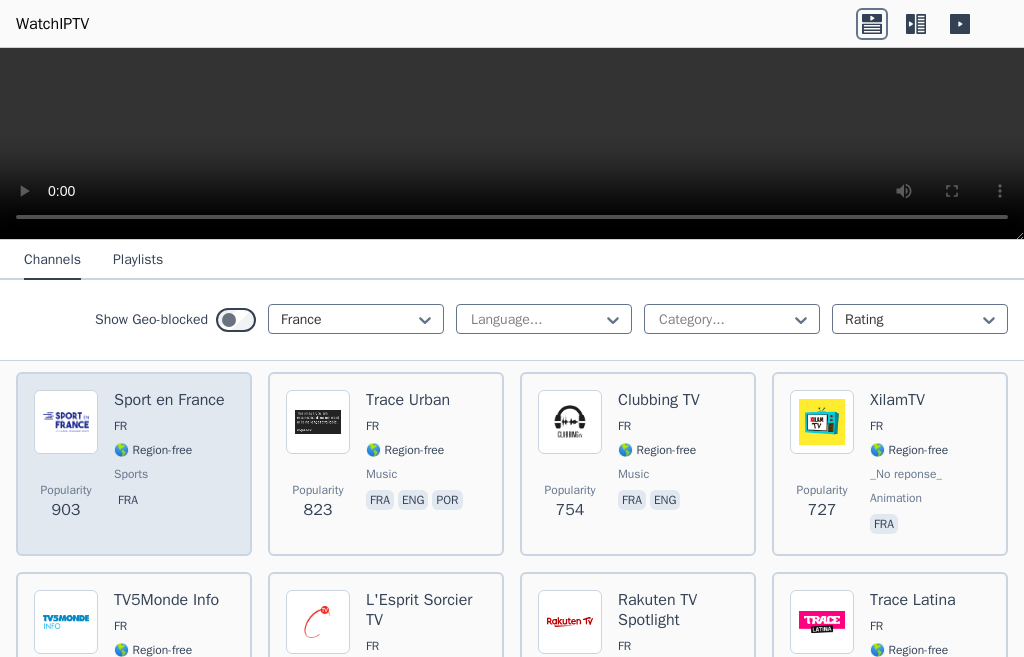 click on "sports" at bounding box center (131, 474) 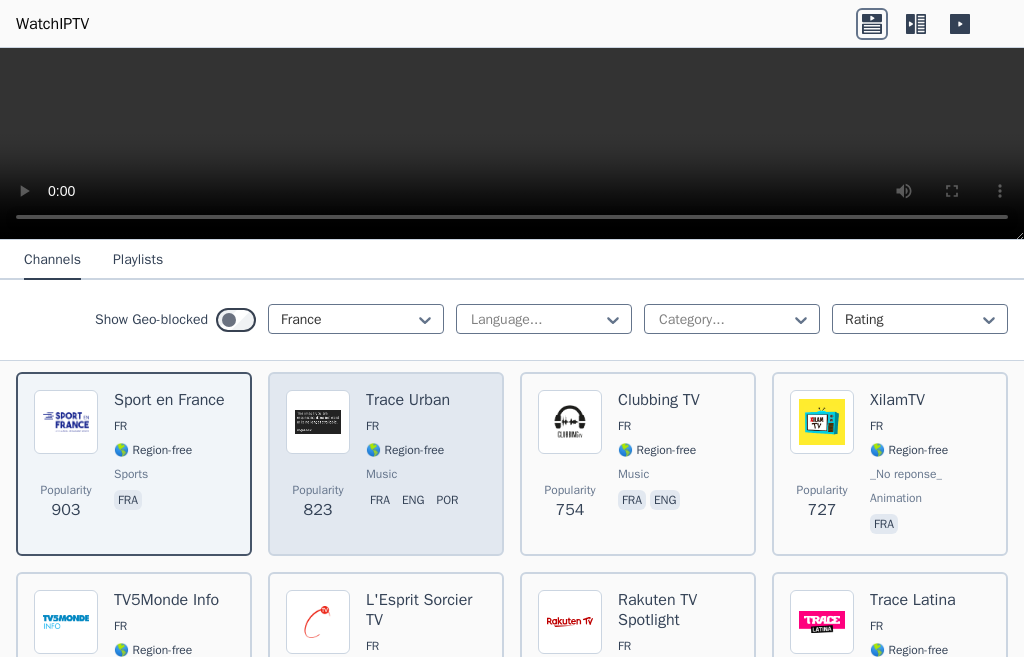 click on "Popularity 823 Trace Urban FR 🌎 Region-free music fra eng por" at bounding box center (386, 464) 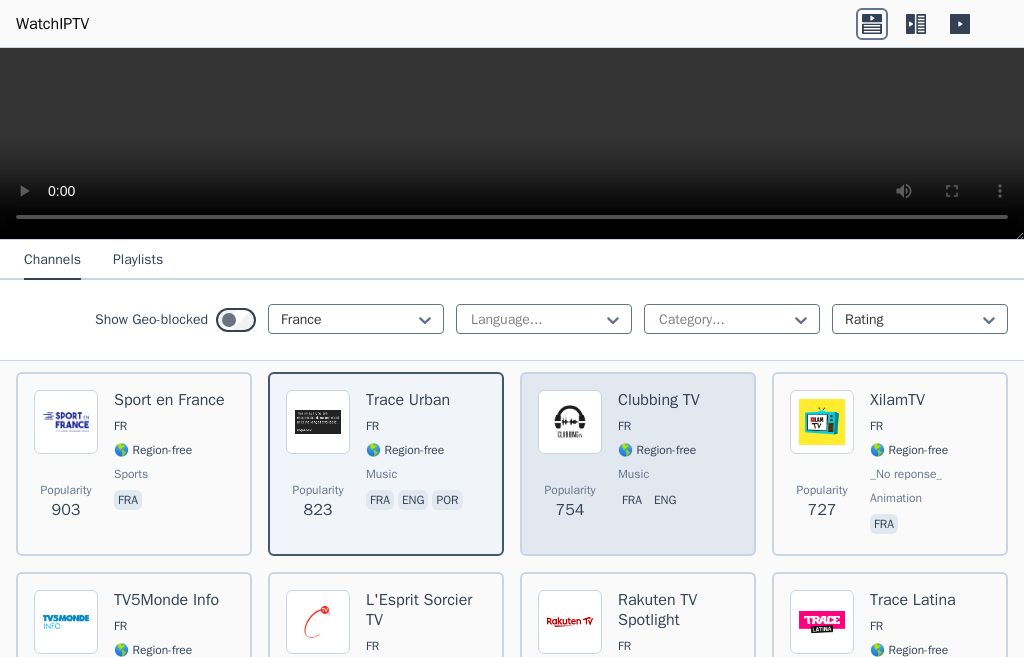 click on "Clubbing TV FR 🌎 Region-free music fra eng" at bounding box center [659, 464] 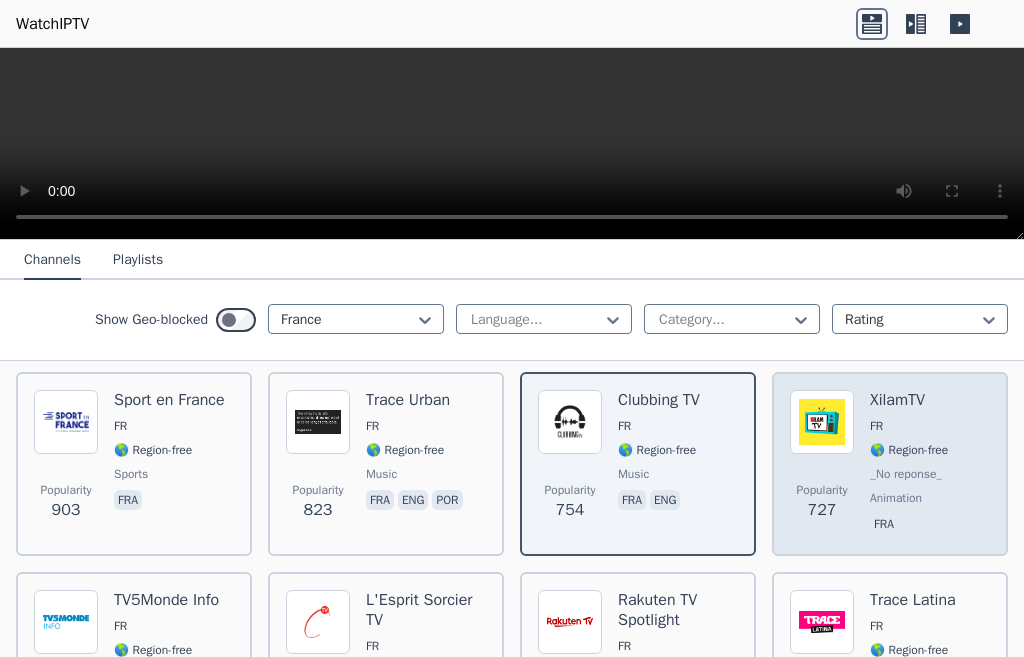 click on "Popularity 727 XilamTV FR 🌎 Region-free _No reponse_ animation fra" at bounding box center [890, 464] 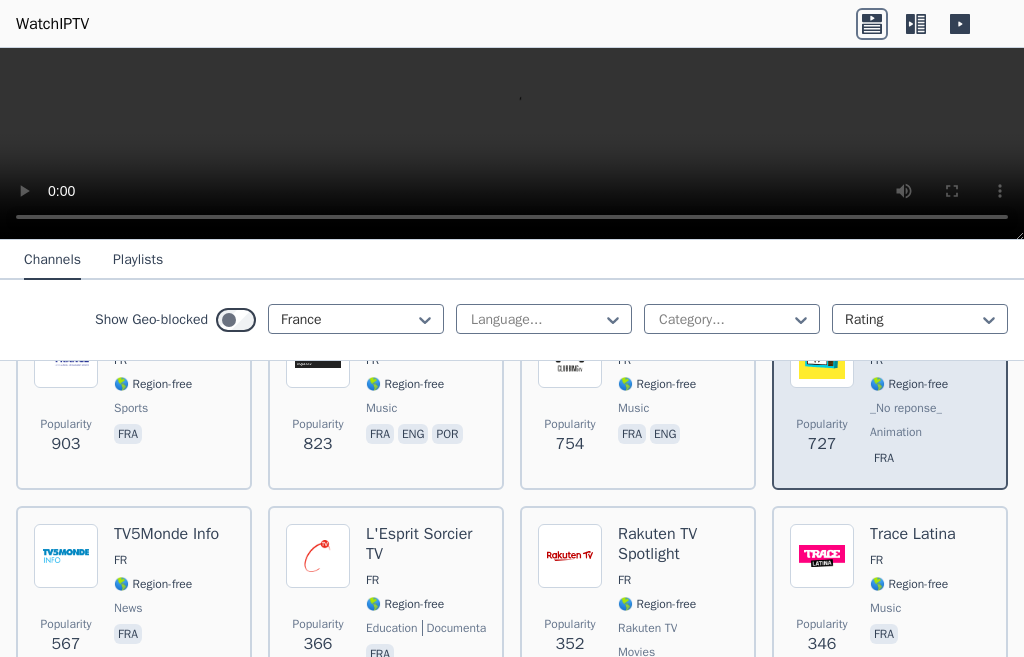 scroll, scrollTop: 700, scrollLeft: 0, axis: vertical 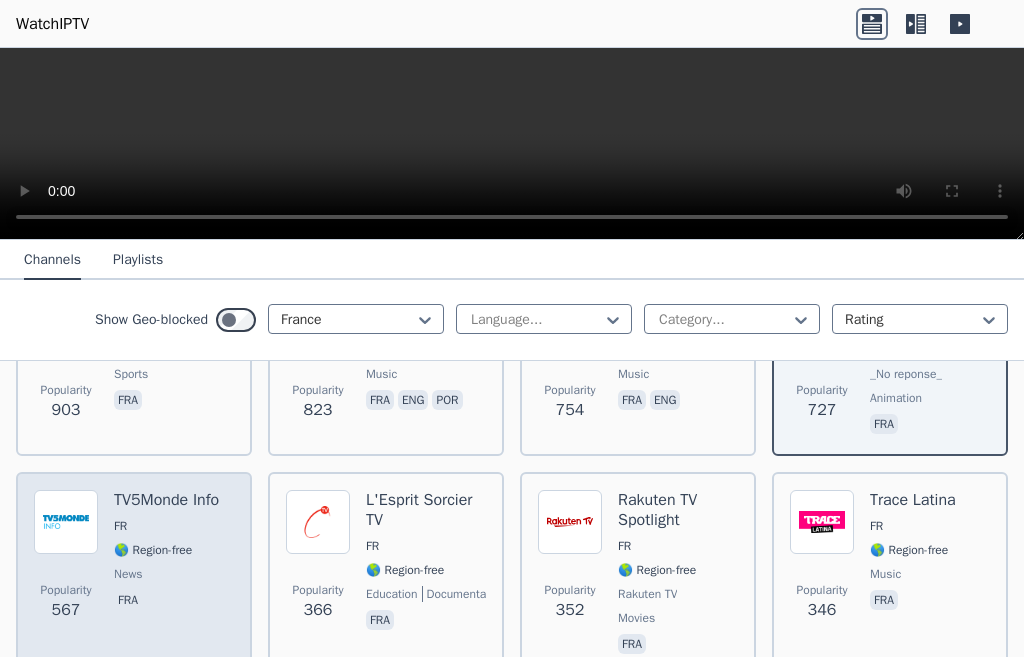click on "news" at bounding box center (128, 574) 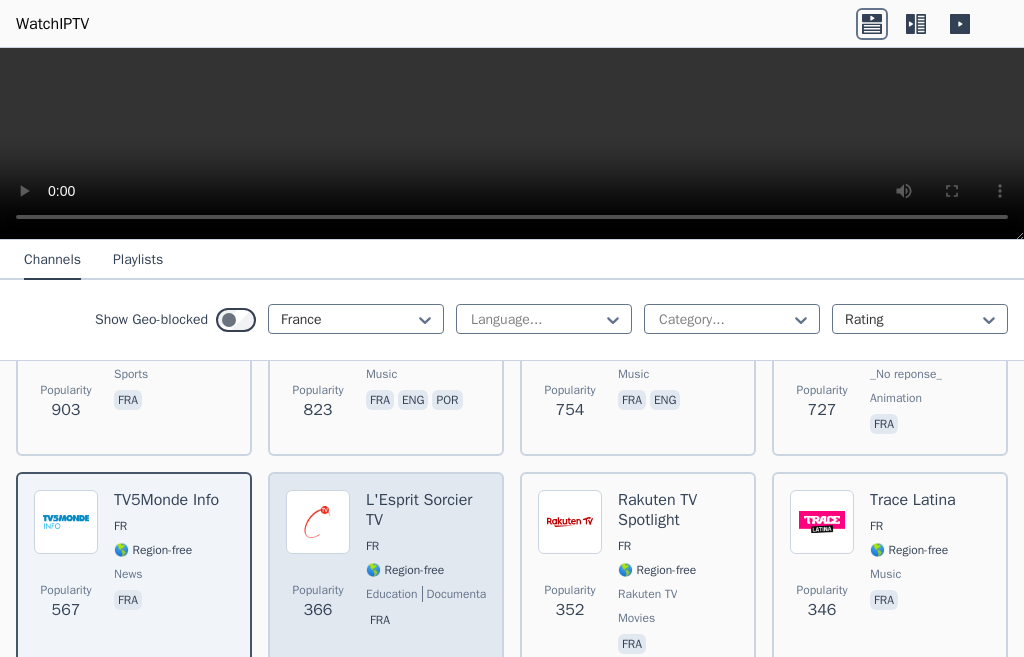 click on "🌎 Region-free" at bounding box center [405, 570] 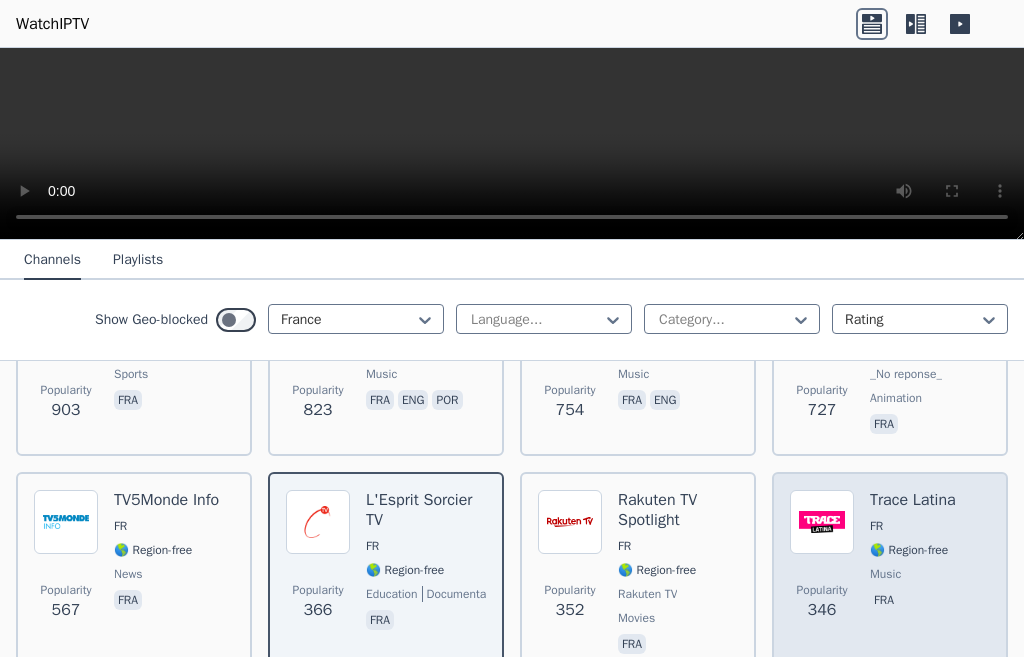 click on "Popularity 346" at bounding box center (822, 602) 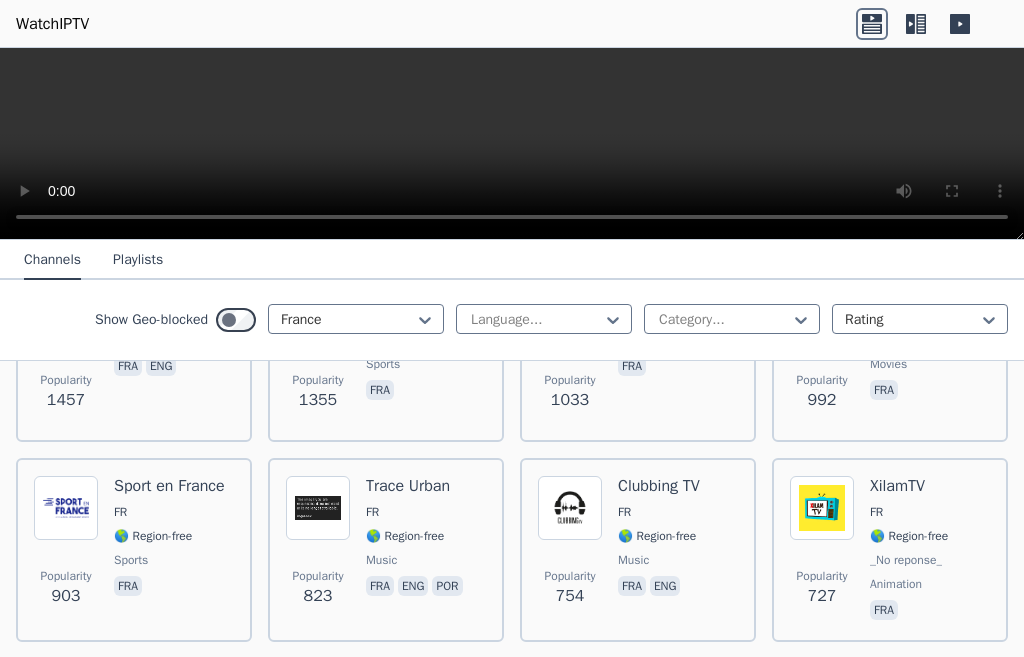 scroll, scrollTop: 500, scrollLeft: 0, axis: vertical 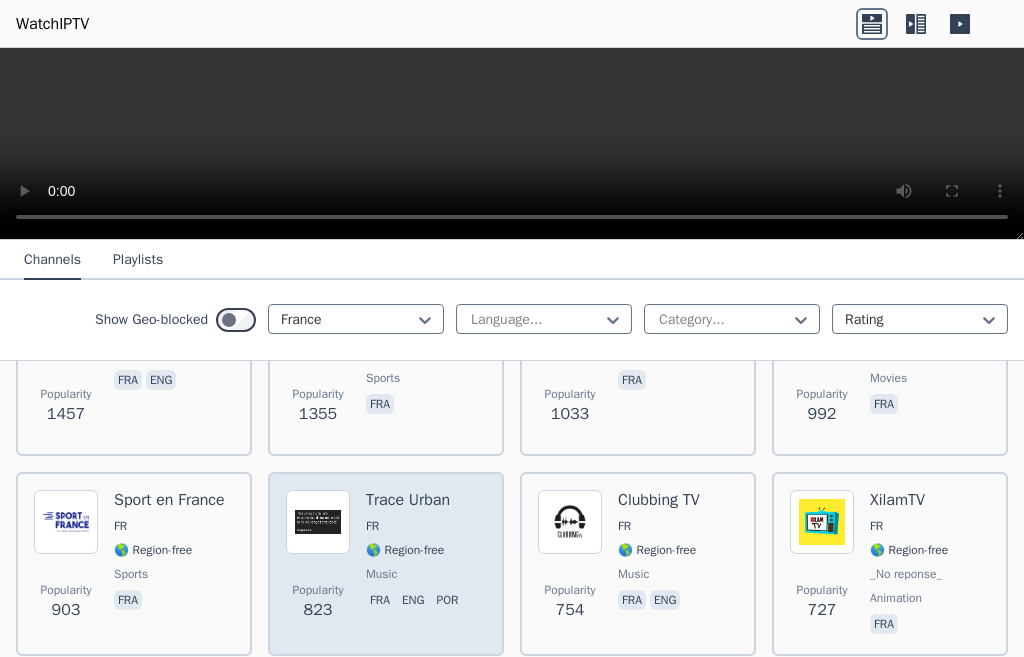 click on "music" at bounding box center [381, 574] 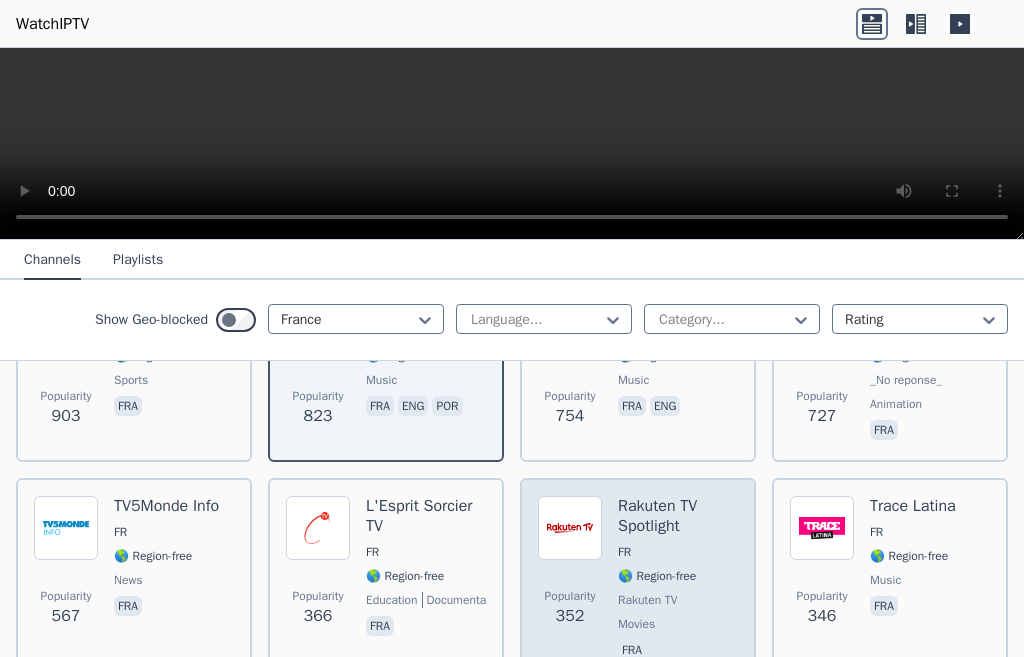 scroll, scrollTop: 700, scrollLeft: 0, axis: vertical 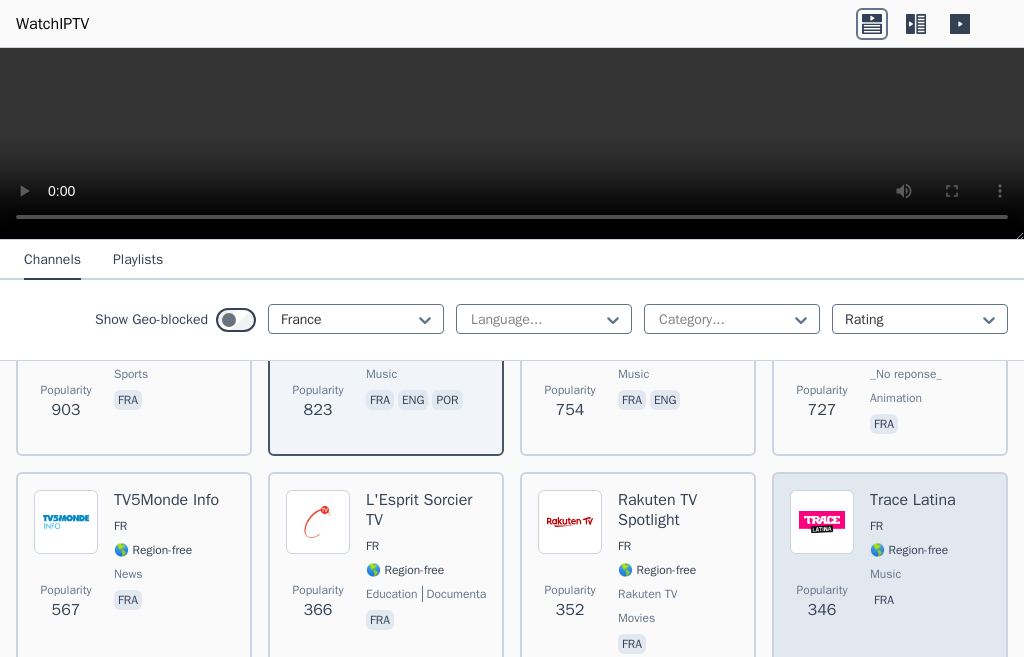 click on "Popularity 346 Trace Latina FR 🌎 Region-free music fra" at bounding box center (890, 574) 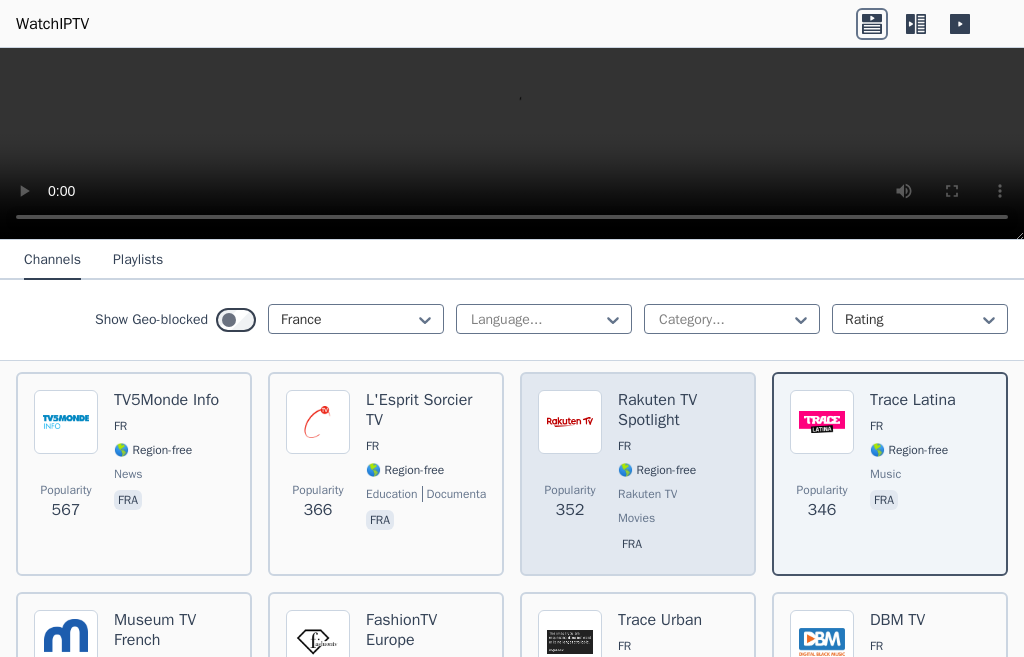 scroll, scrollTop: 900, scrollLeft: 0, axis: vertical 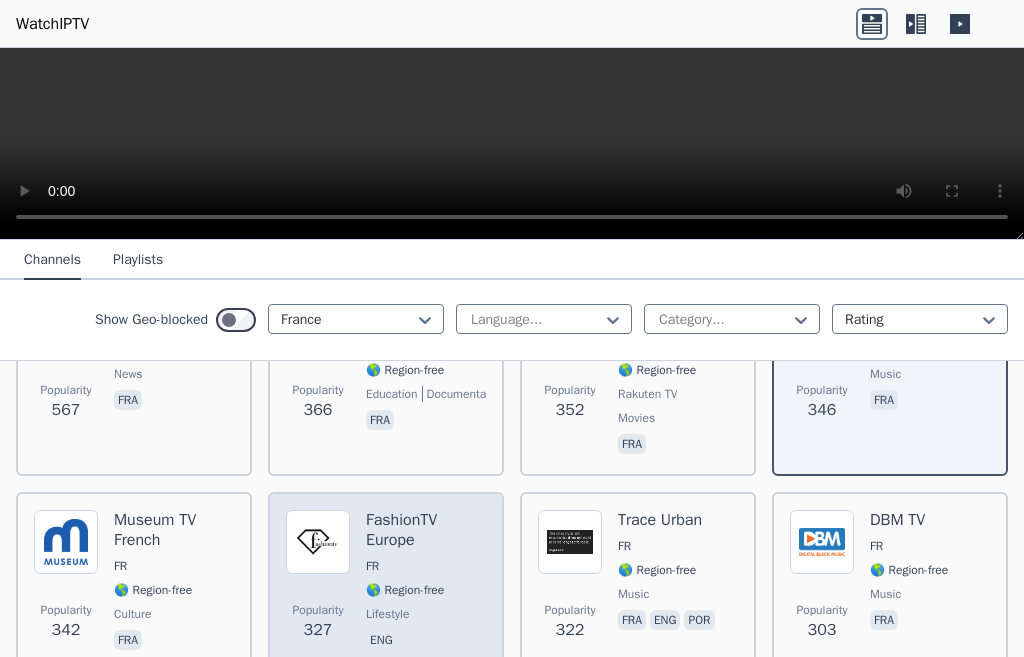 click on "🌎 Region-free" at bounding box center (405, 590) 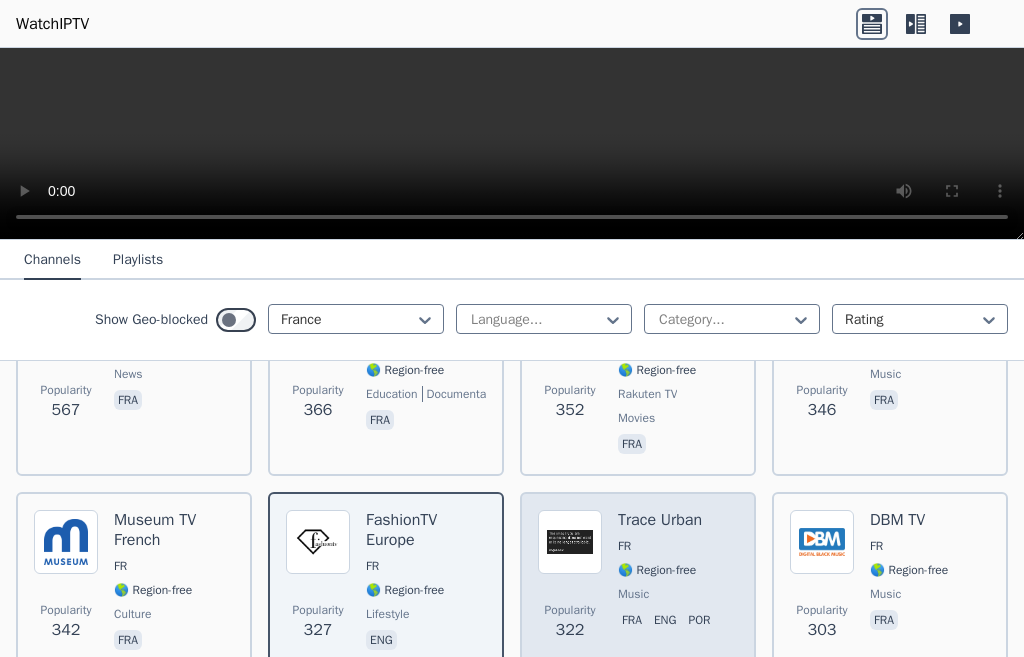 click on "music" at bounding box center [633, 594] 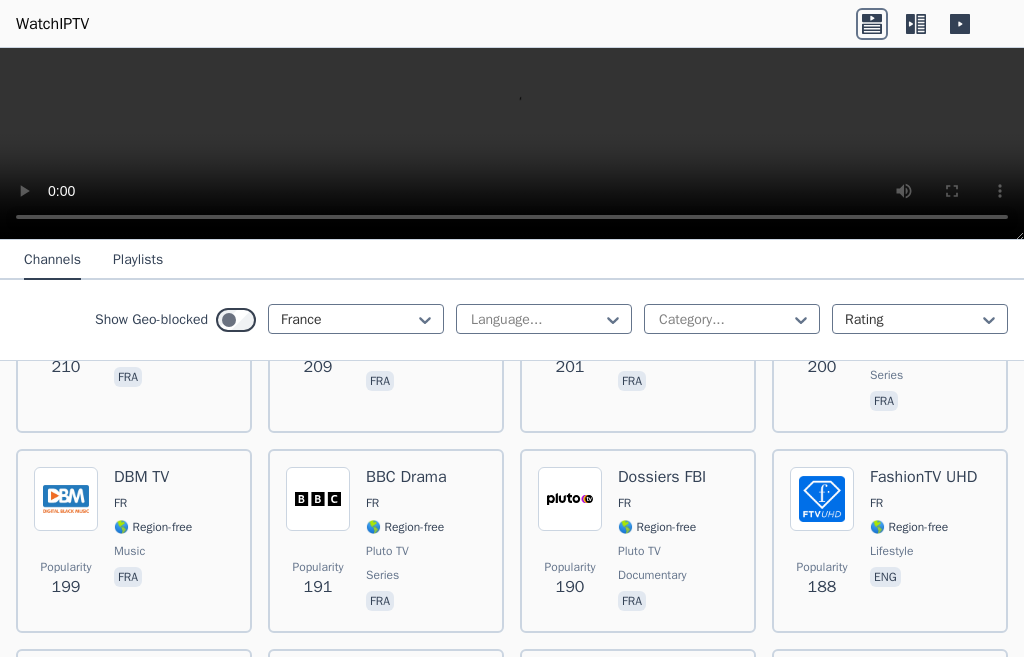 scroll, scrollTop: 1600, scrollLeft: 0, axis: vertical 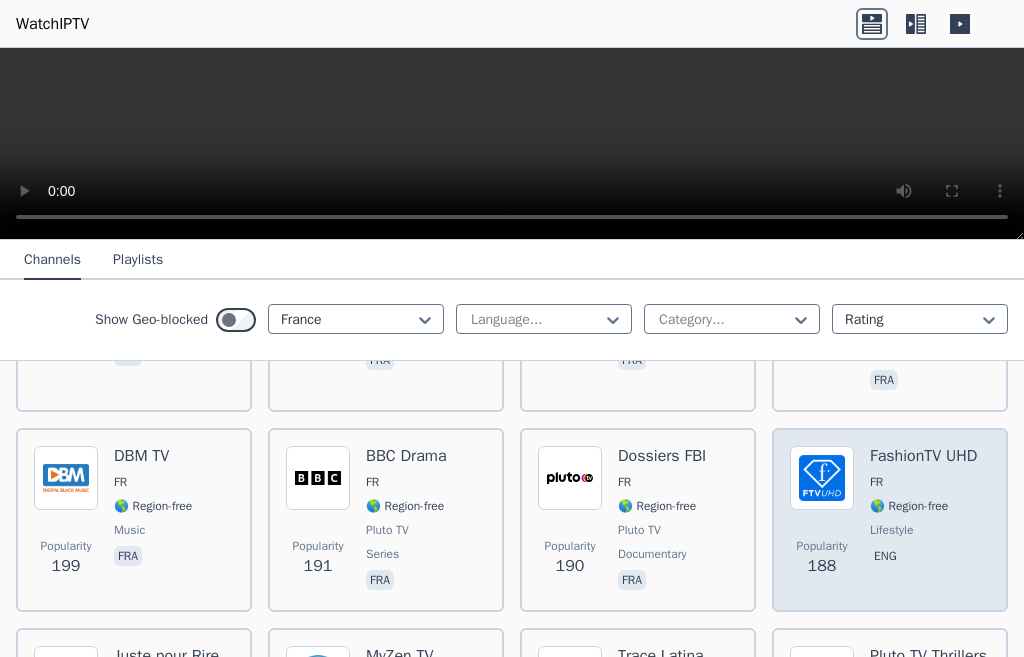 click on "lifestyle" at bounding box center (891, 530) 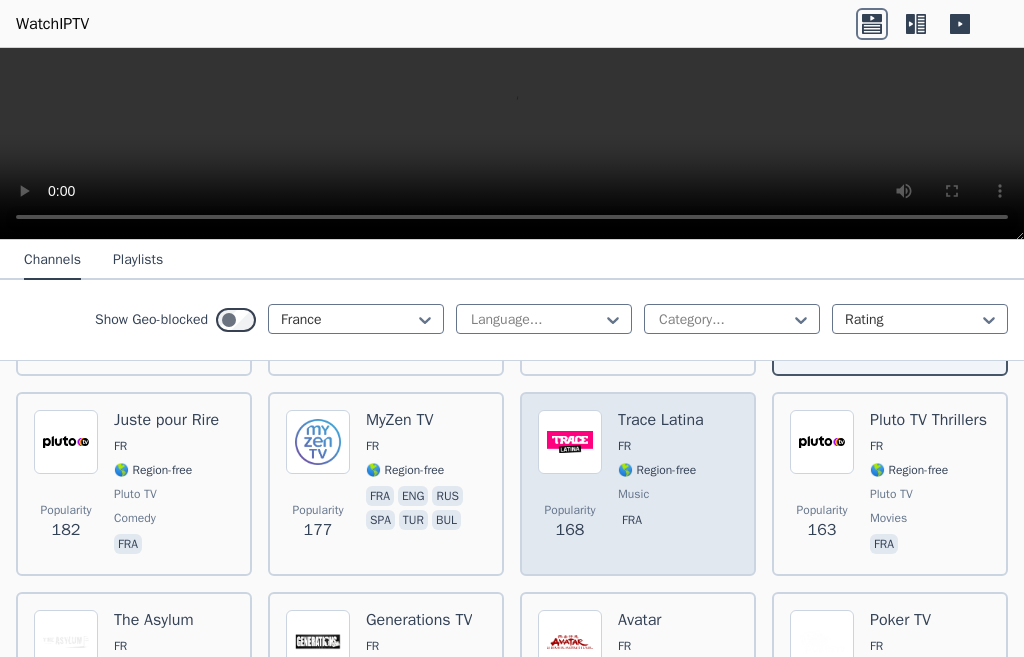 scroll, scrollTop: 1800, scrollLeft: 0, axis: vertical 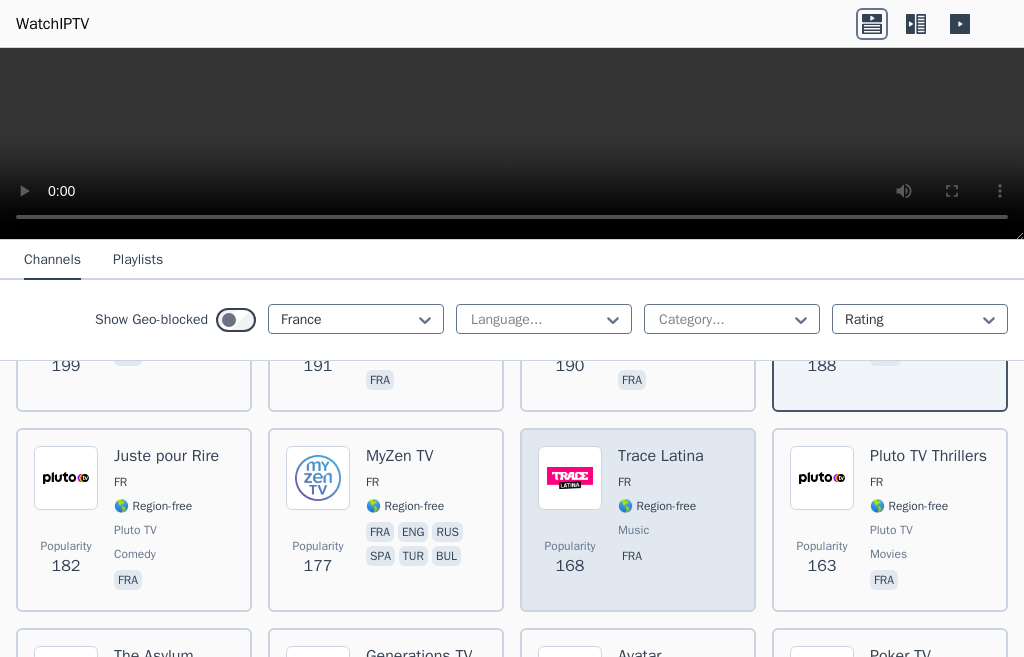 click on "music" at bounding box center (633, 530) 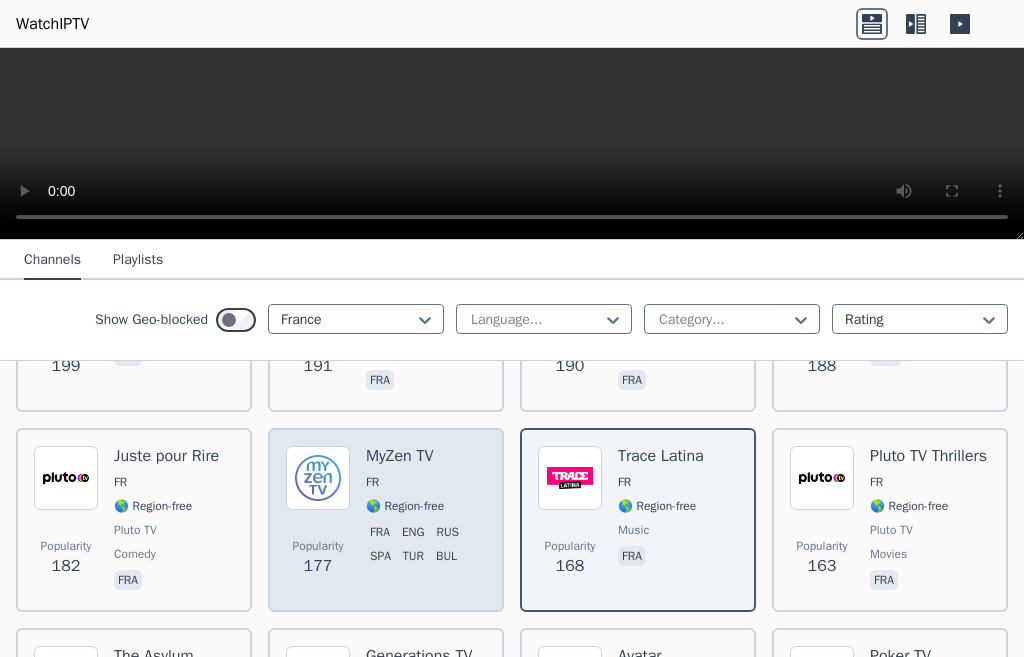 click on "spa" at bounding box center [380, 556] 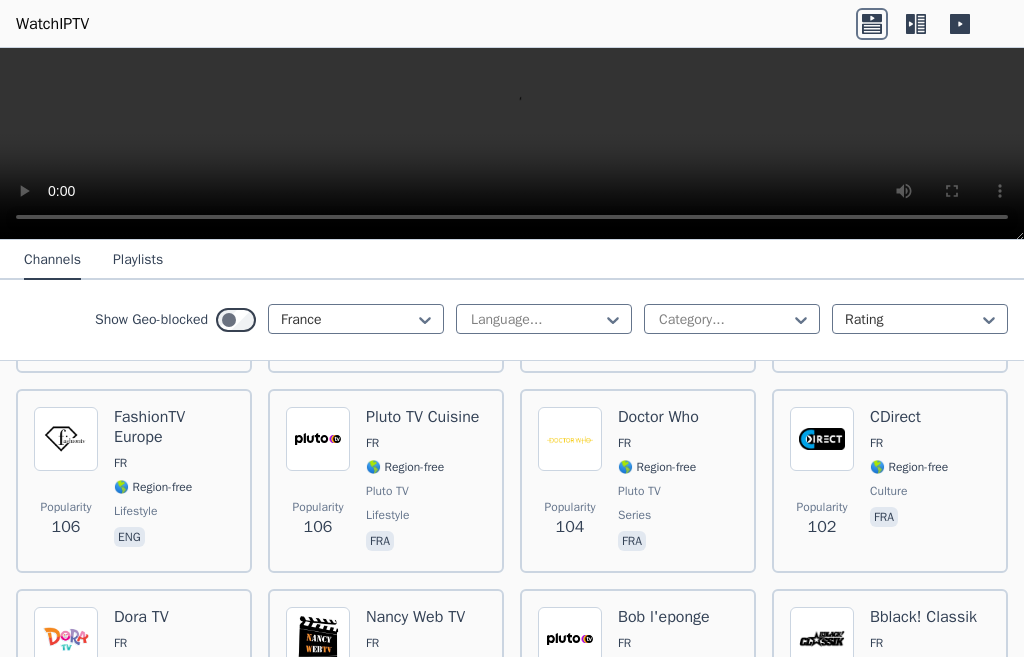 scroll, scrollTop: 2900, scrollLeft: 0, axis: vertical 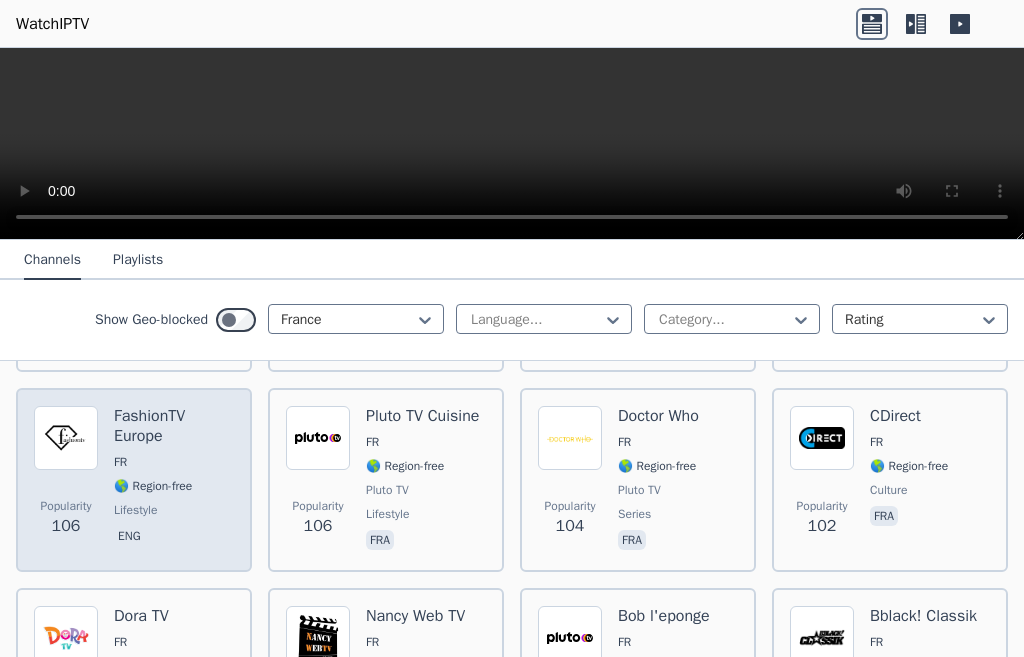 click on "lifestyle" at bounding box center (135, 510) 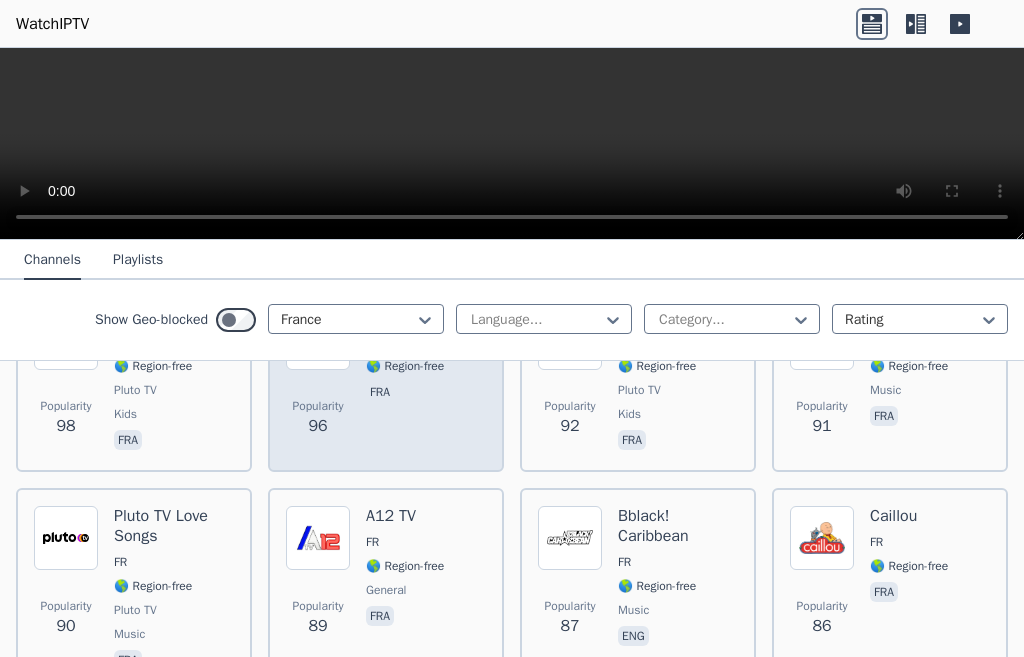 scroll, scrollTop: 3300, scrollLeft: 0, axis: vertical 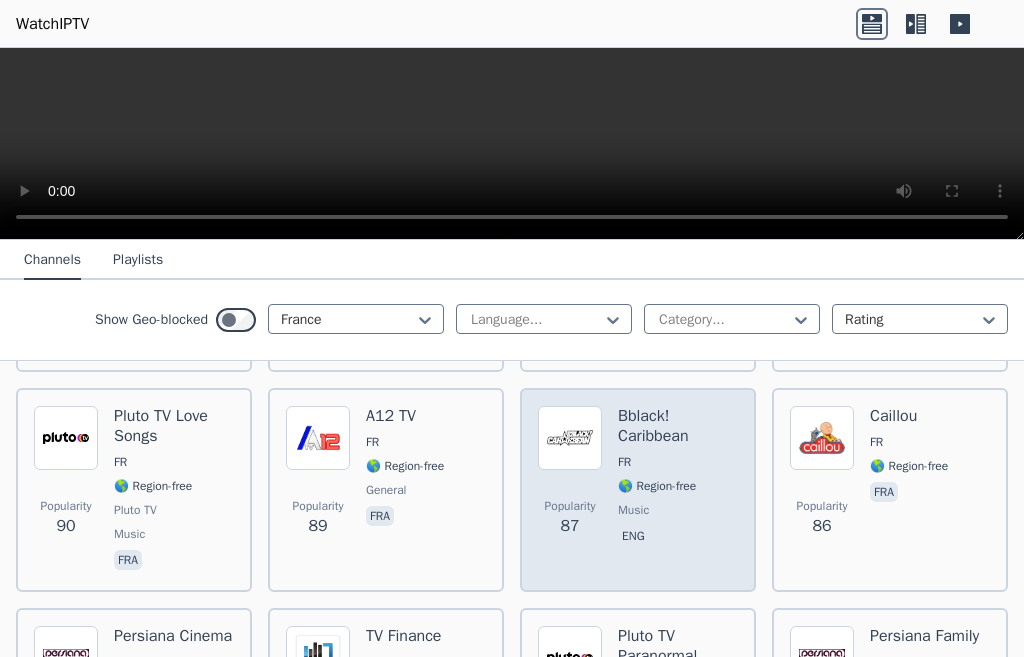 click on "music" at bounding box center [633, 510] 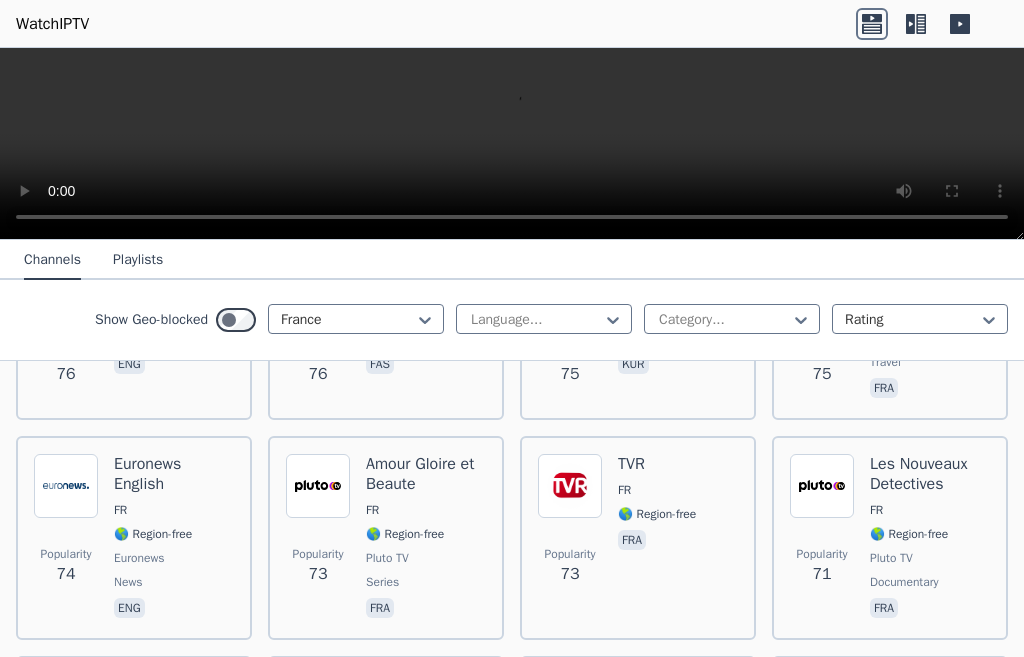 scroll, scrollTop: 4000, scrollLeft: 0, axis: vertical 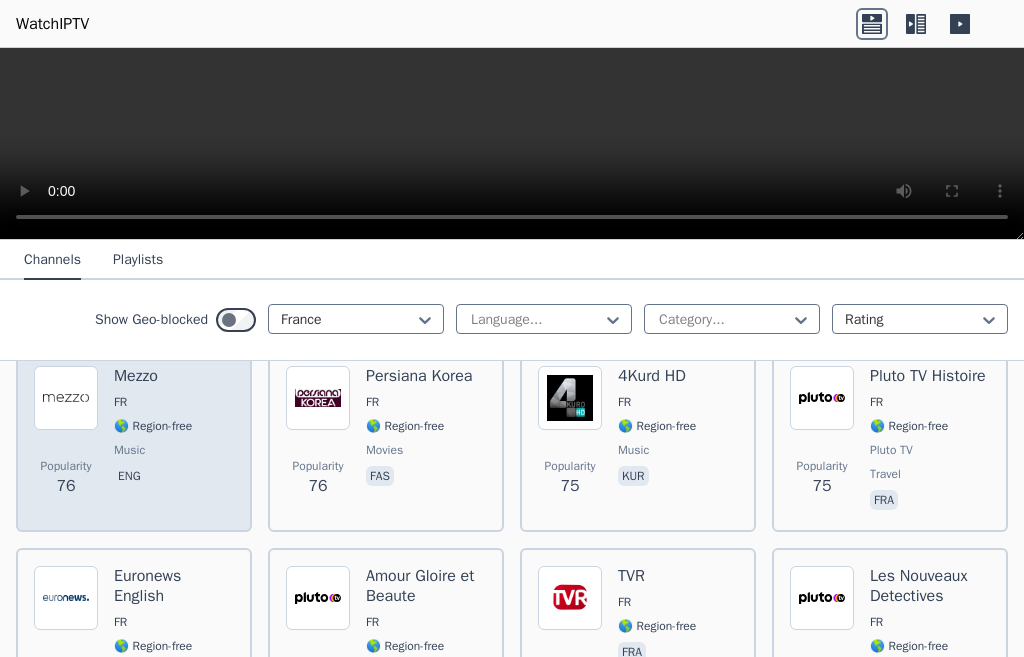 click on "Popularity 76 Mezzo FR 🌎 Region-free music eng" at bounding box center [134, 440] 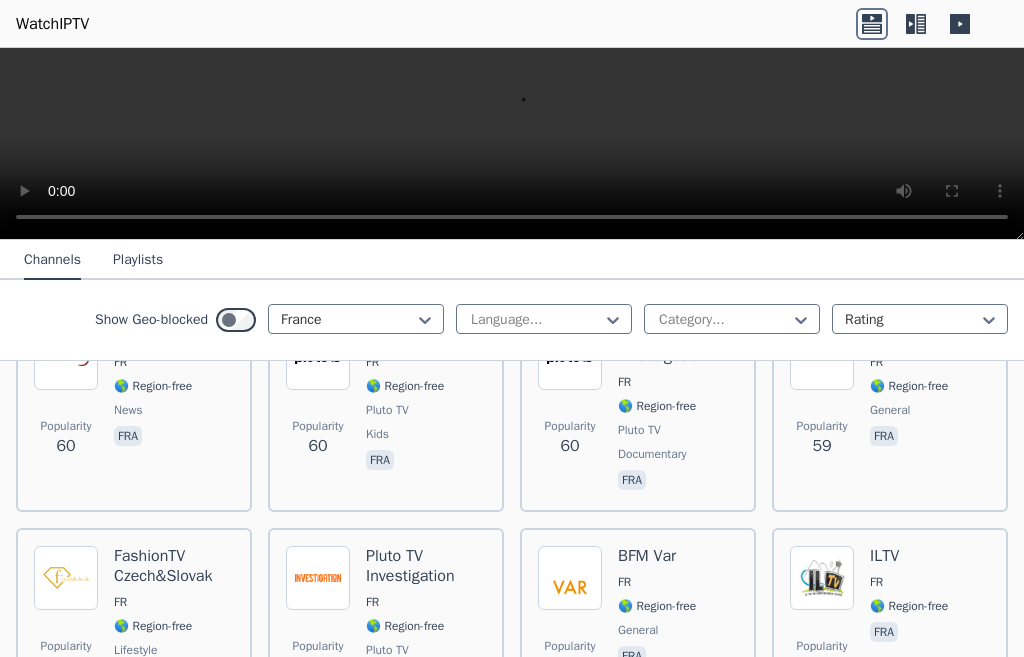scroll, scrollTop: 5200, scrollLeft: 0, axis: vertical 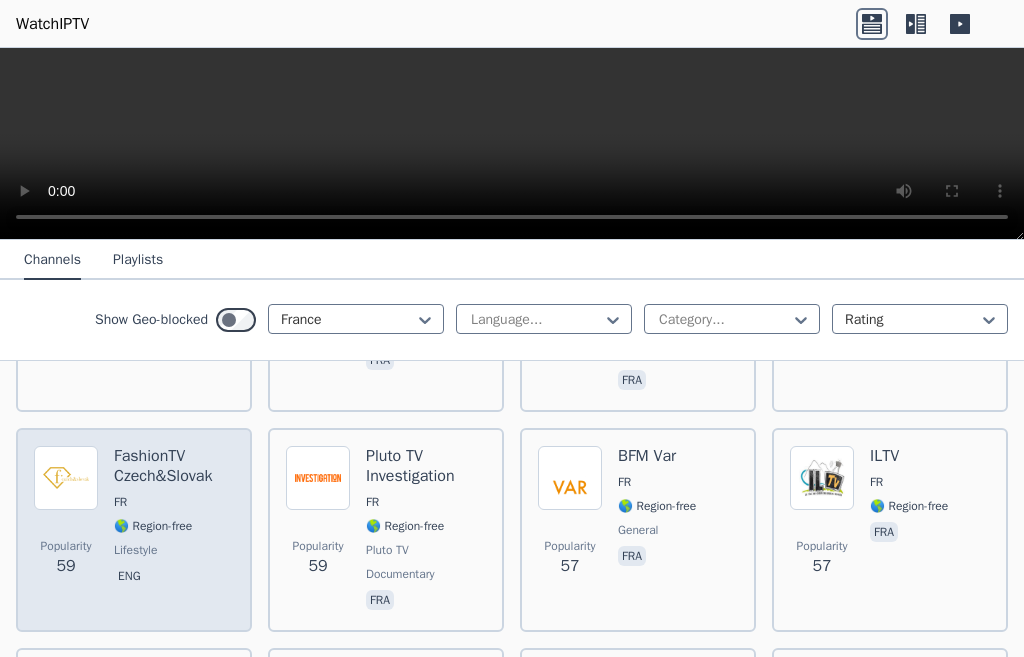 click on "🌎 Region-free" at bounding box center (153, 526) 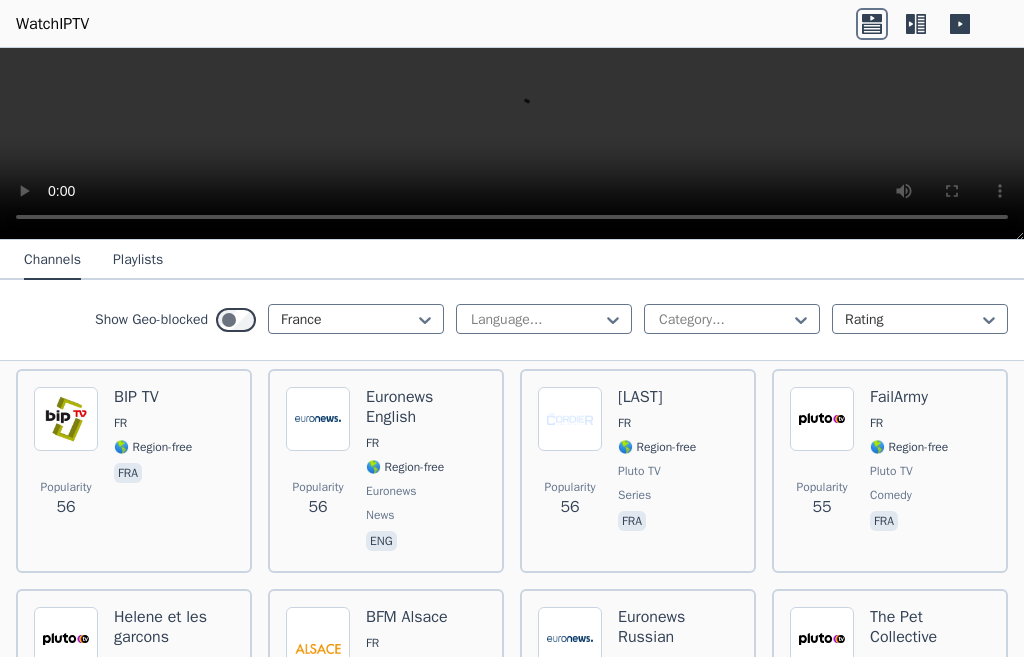 scroll, scrollTop: 5500, scrollLeft: 0, axis: vertical 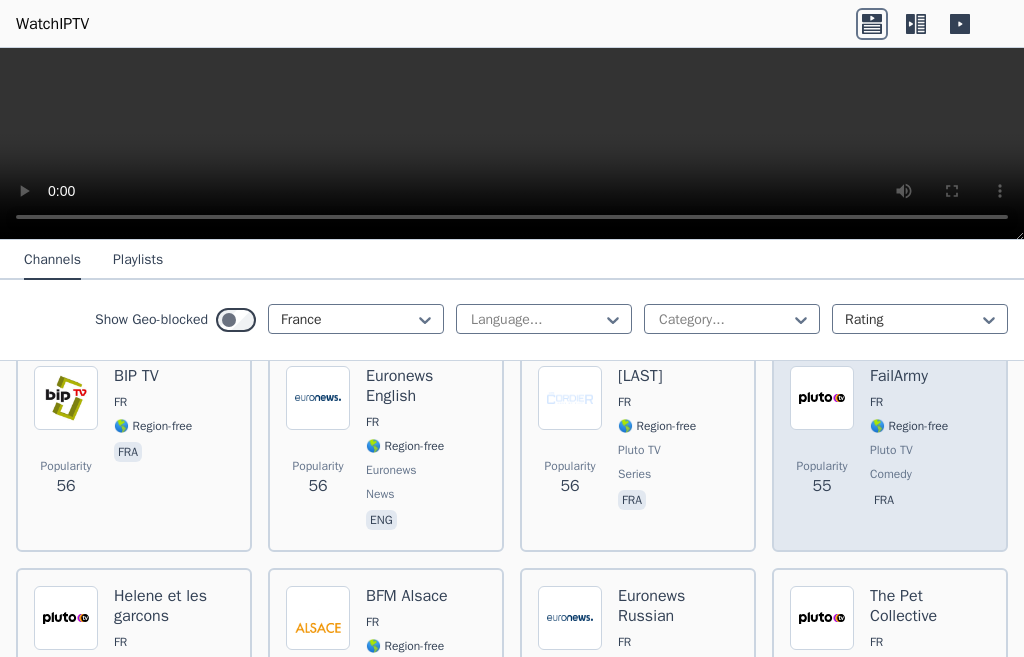 click on "Pluto TV" at bounding box center [891, 450] 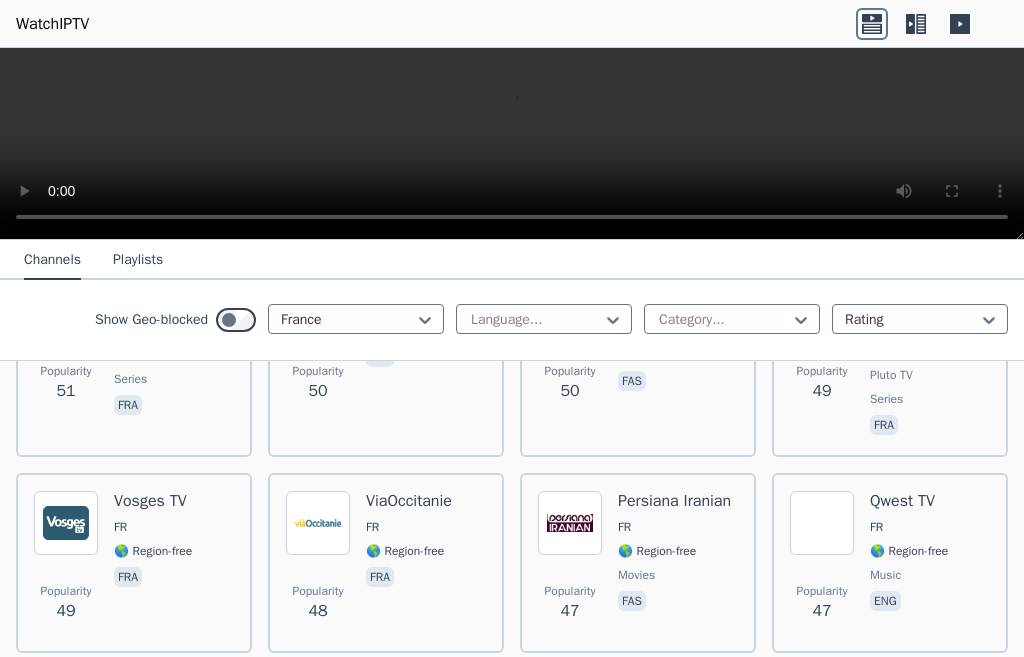 scroll, scrollTop: 6000, scrollLeft: 0, axis: vertical 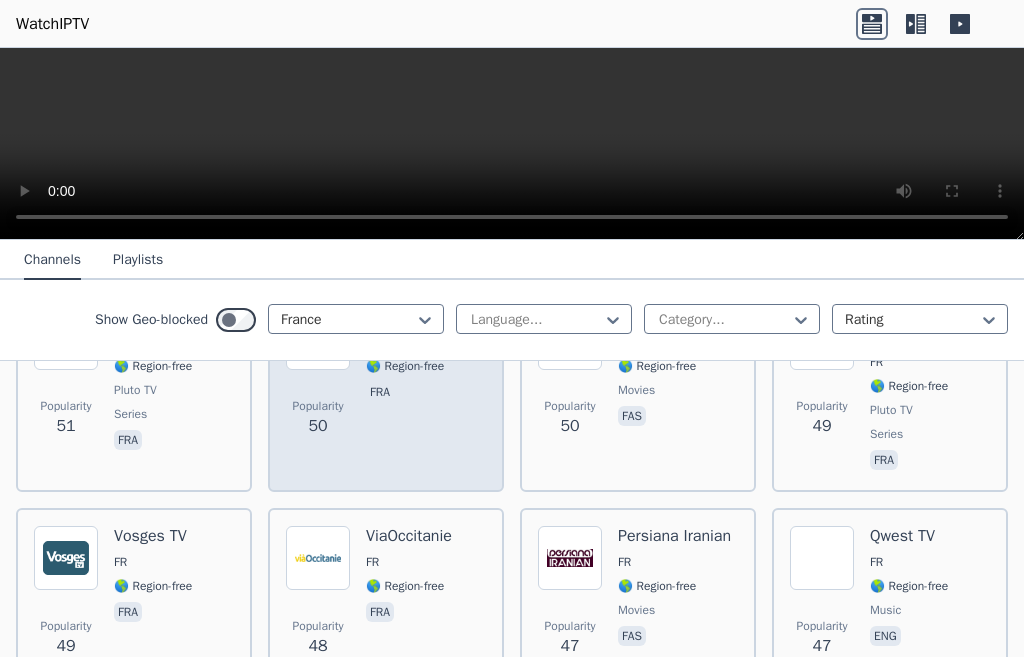 click on "fra" at bounding box center [380, 392] 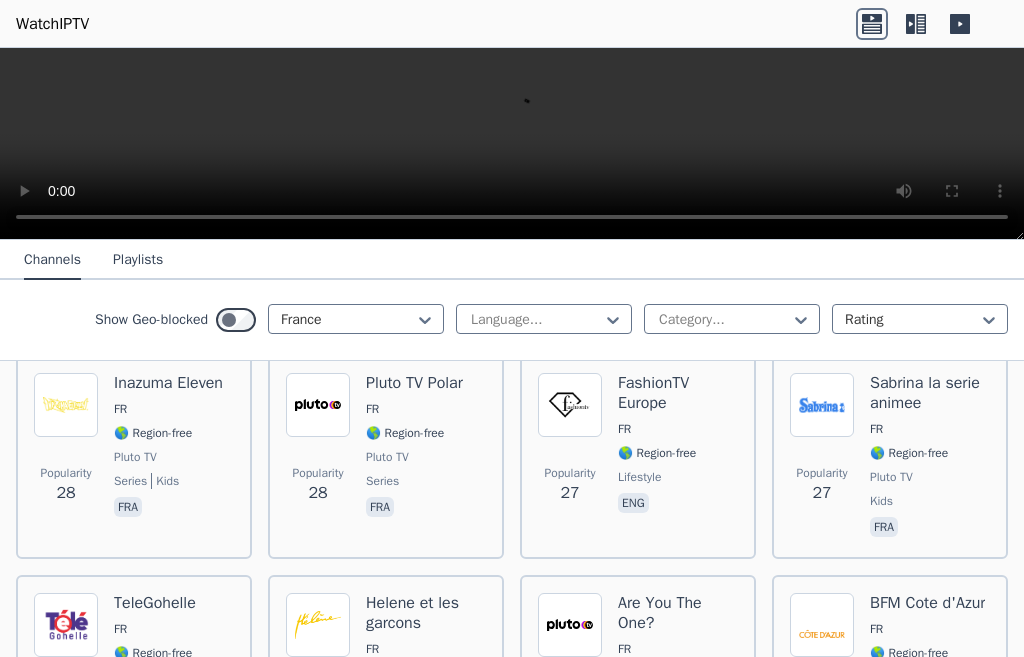 scroll, scrollTop: 7900, scrollLeft: 0, axis: vertical 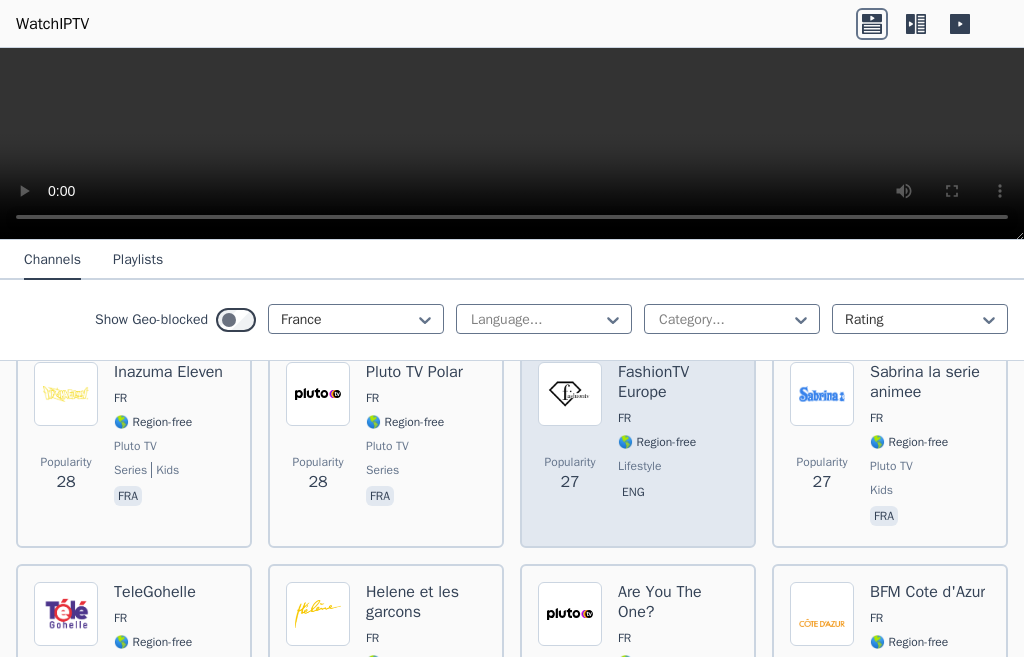 click on "Popularity 27 FashionTV Europe FR 🌎 Region-free lifestyle eng" at bounding box center [638, 446] 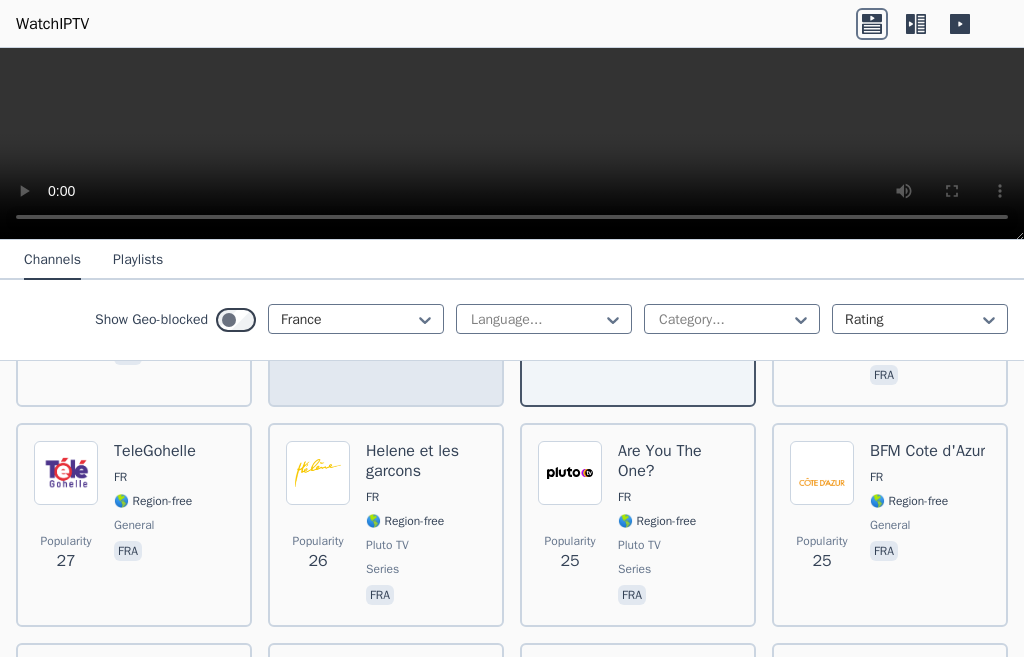 scroll, scrollTop: 8100, scrollLeft: 0, axis: vertical 